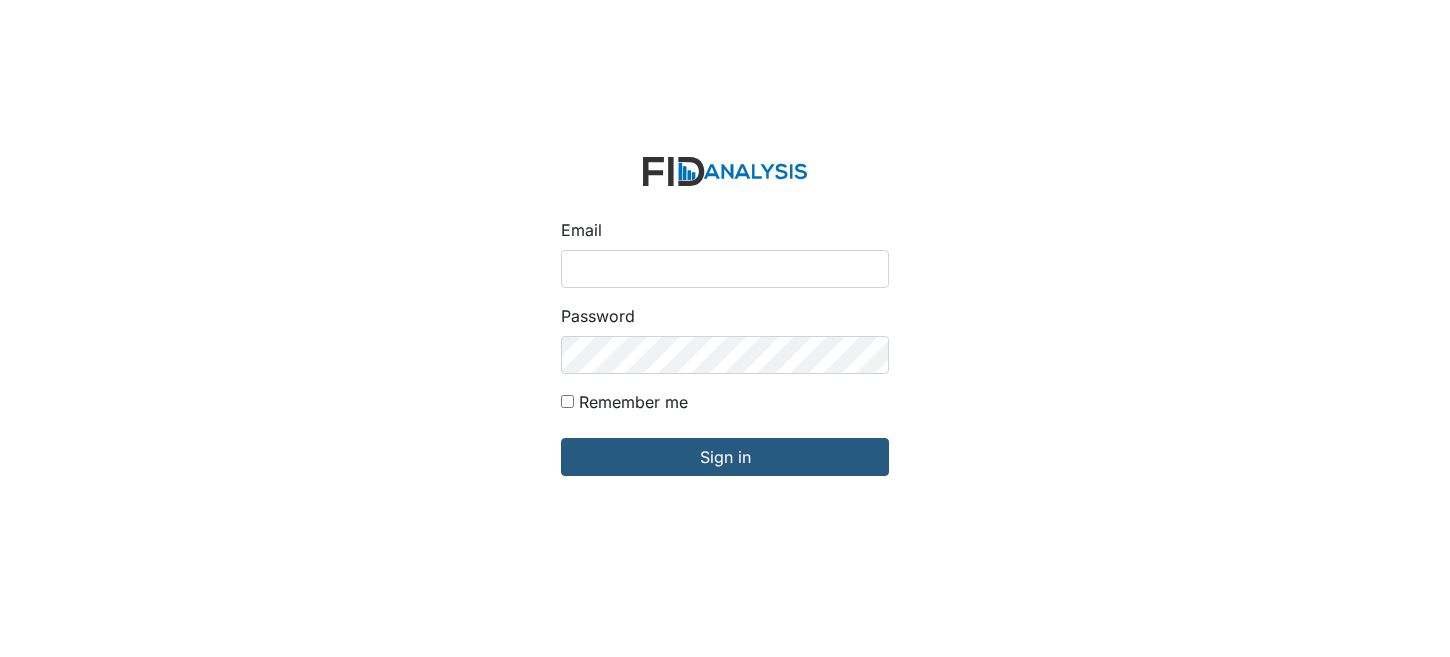 scroll, scrollTop: 0, scrollLeft: 0, axis: both 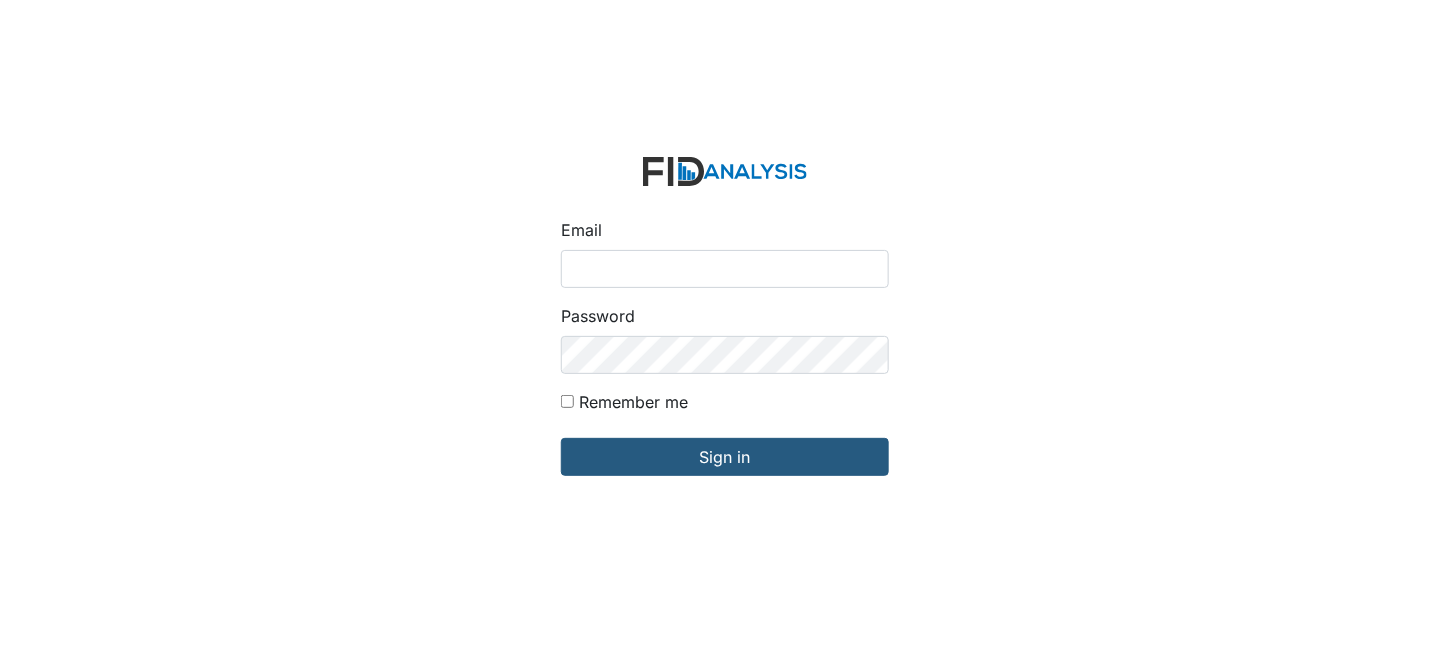 click on "Email" at bounding box center (725, 269) 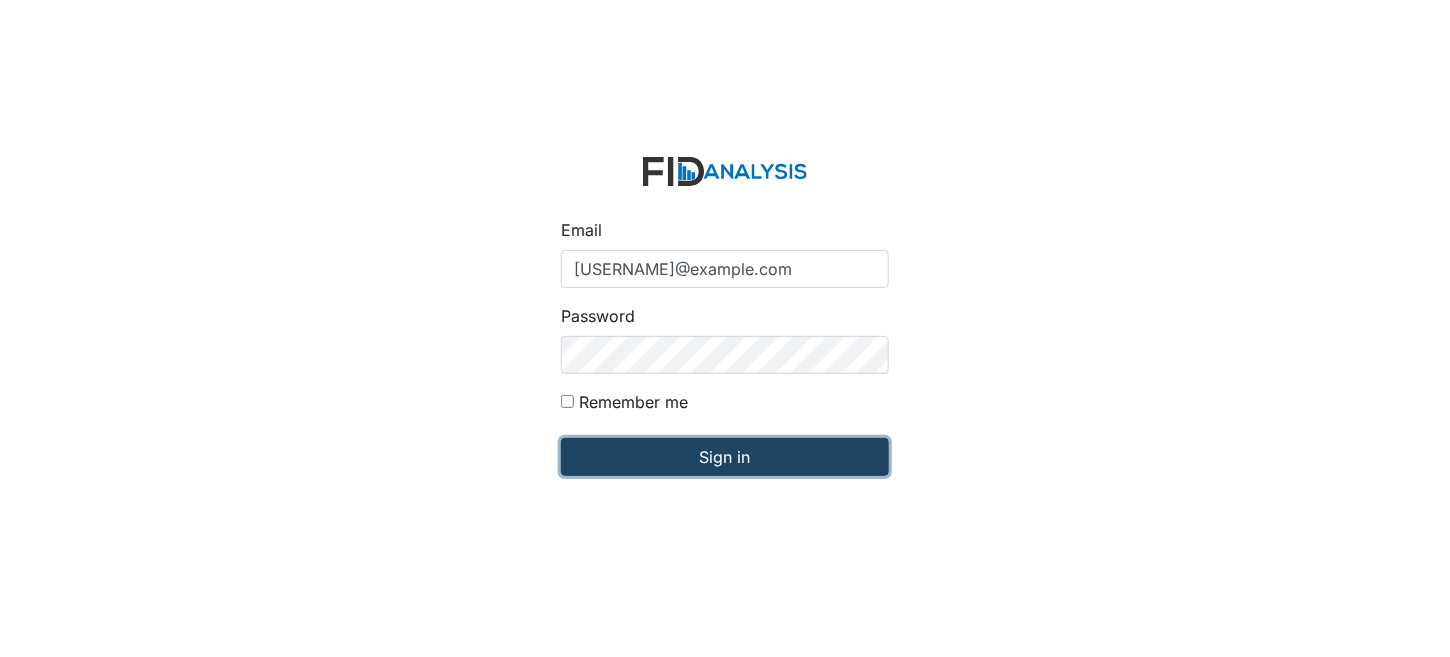 click on "Sign in" at bounding box center (725, 457) 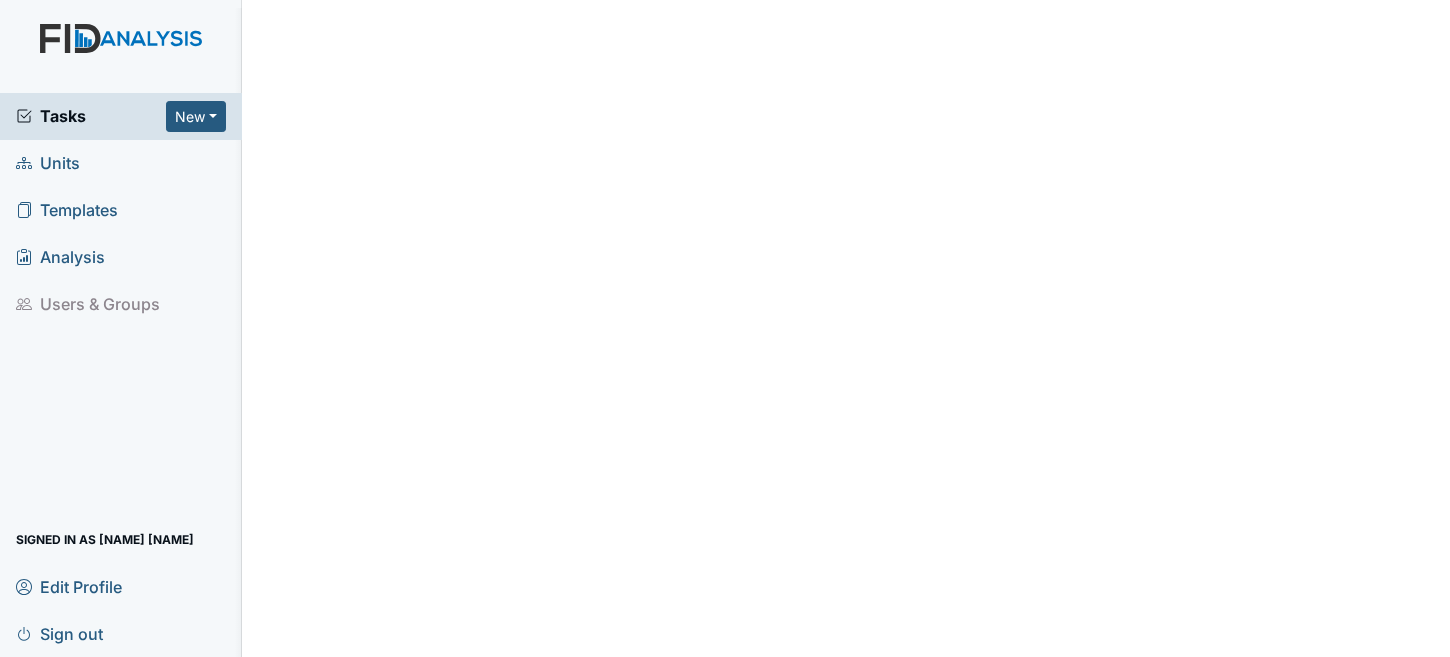 scroll, scrollTop: 0, scrollLeft: 0, axis: both 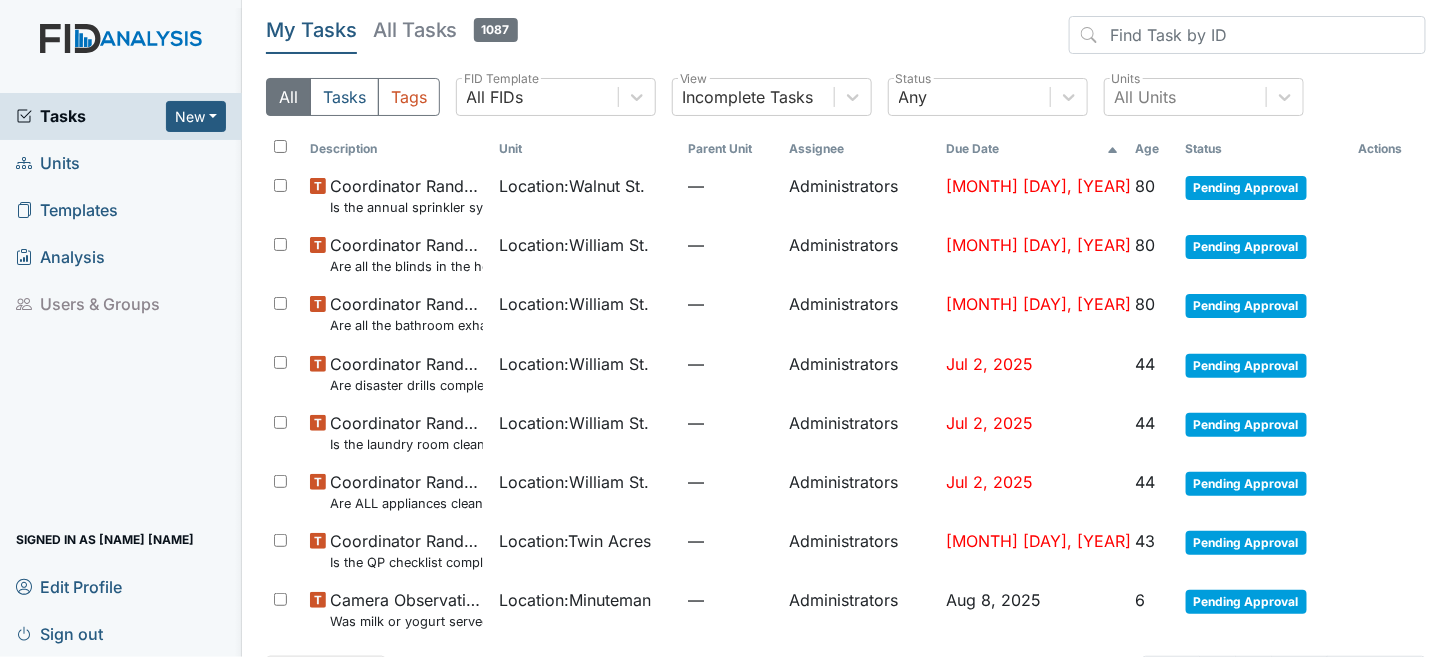 click on "Units" at bounding box center [48, 163] 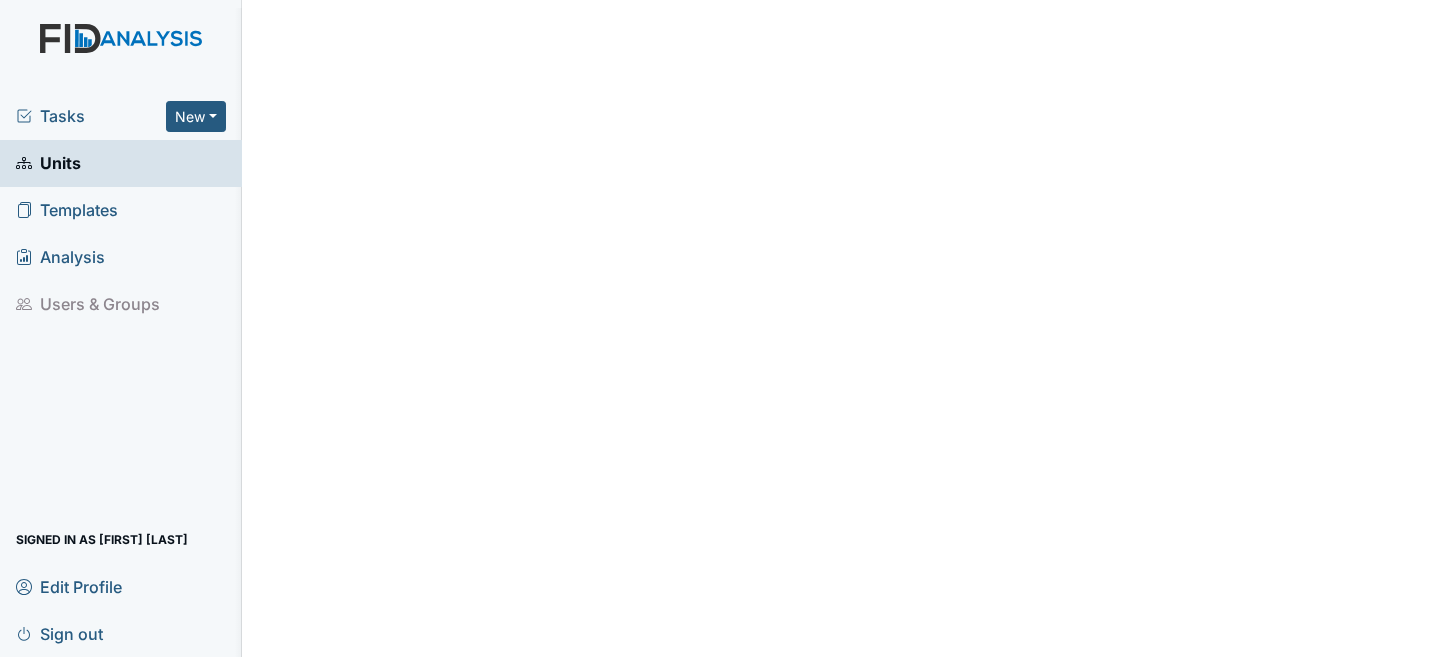 scroll, scrollTop: 0, scrollLeft: 0, axis: both 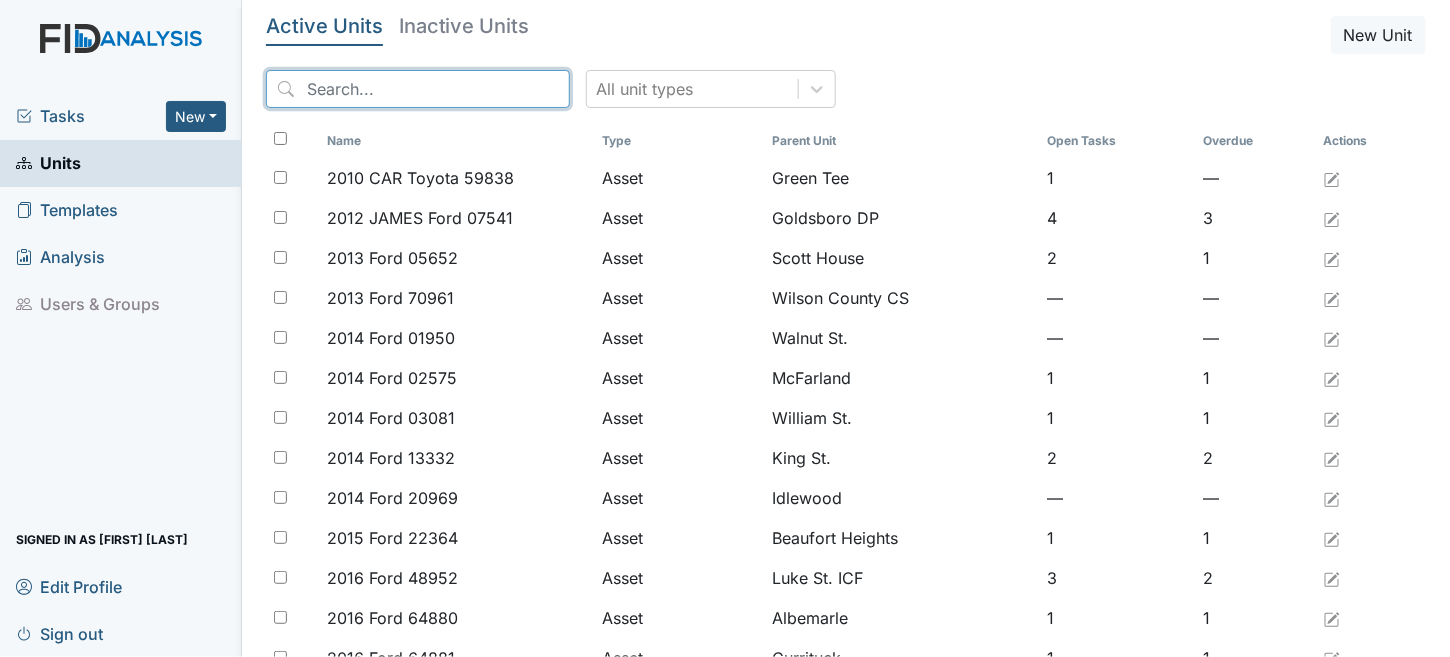 click at bounding box center [418, 89] 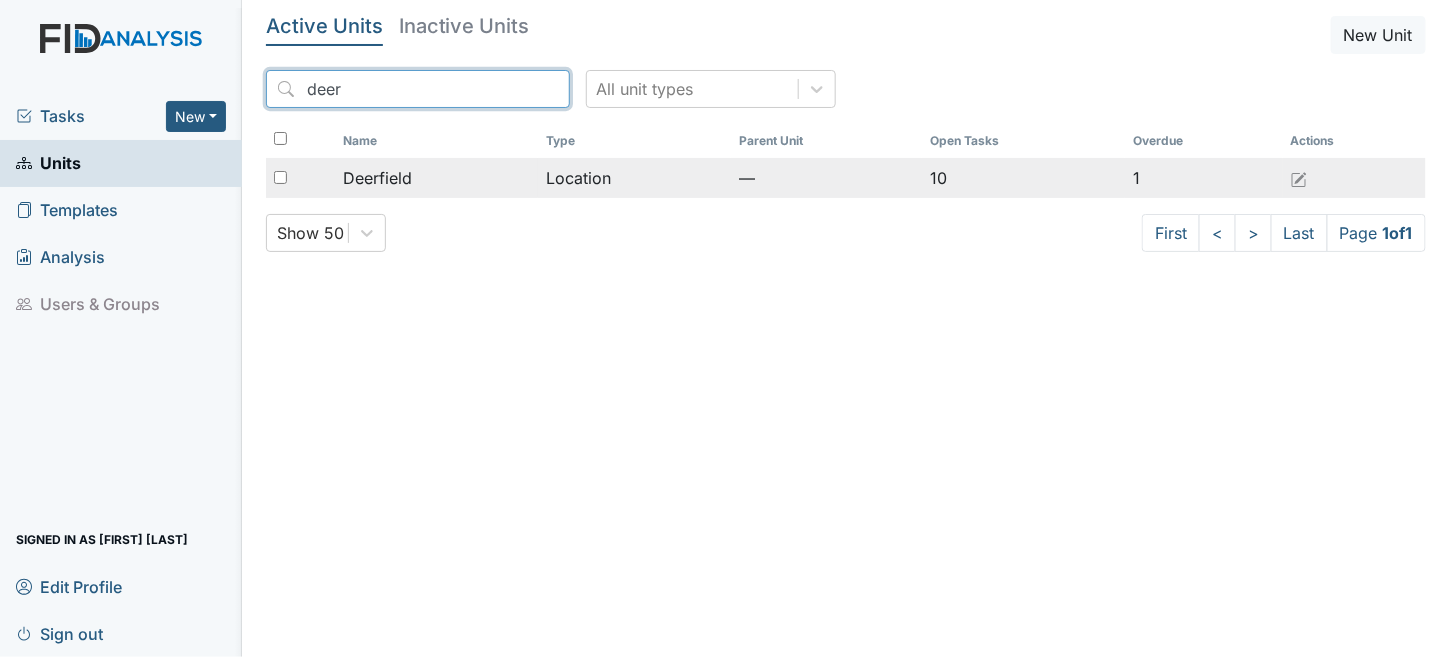 type on "deer" 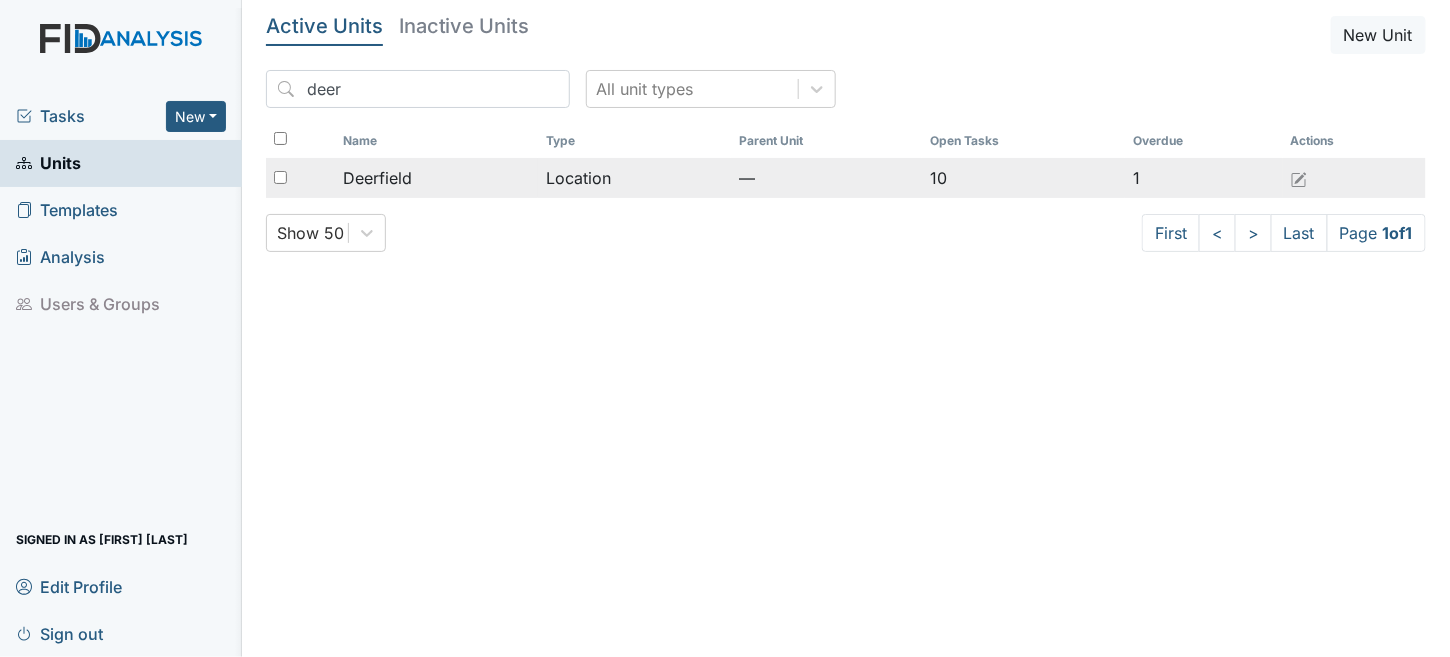 click on "—" at bounding box center (826, 178) 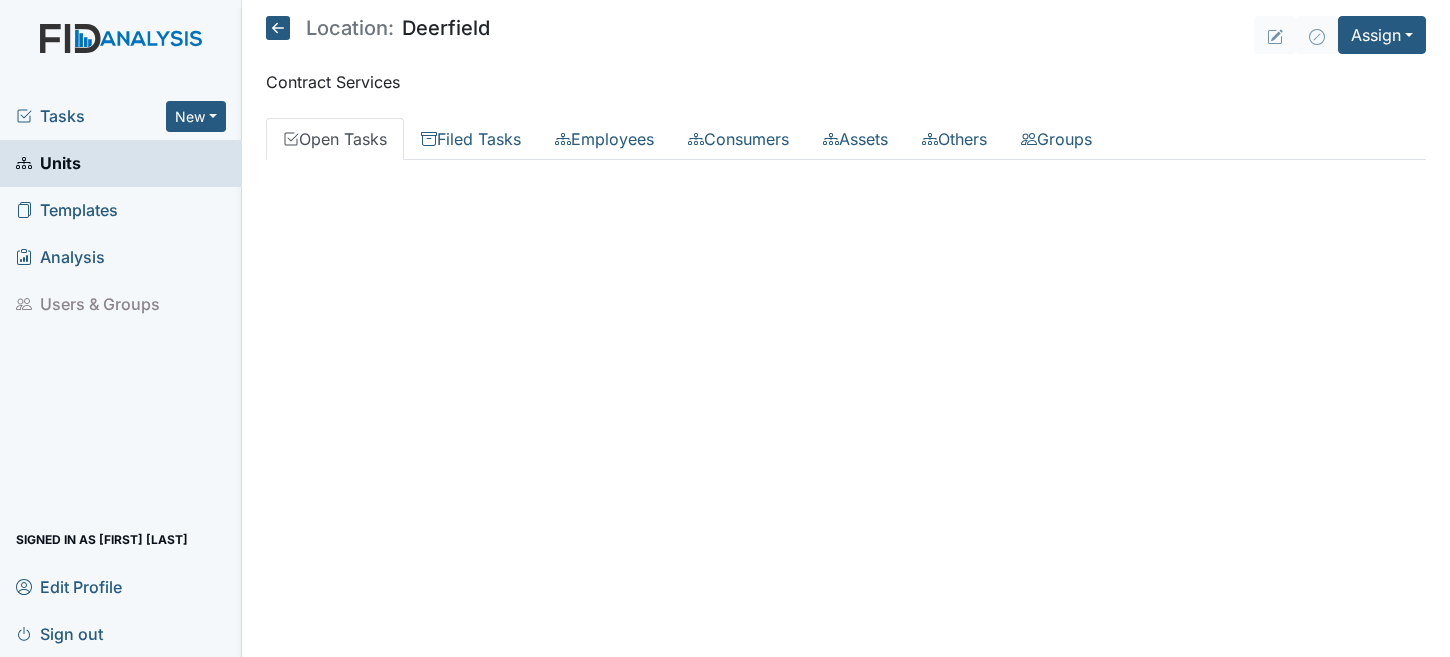 scroll, scrollTop: 0, scrollLeft: 0, axis: both 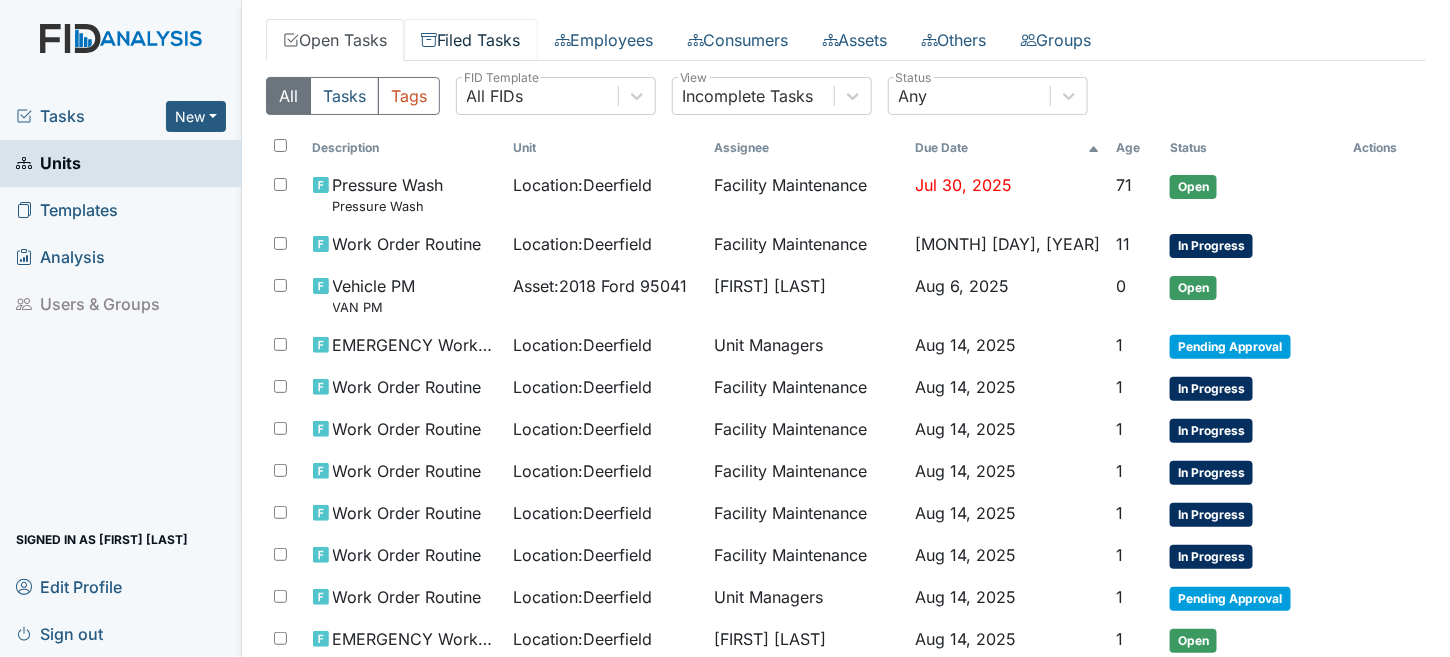 click 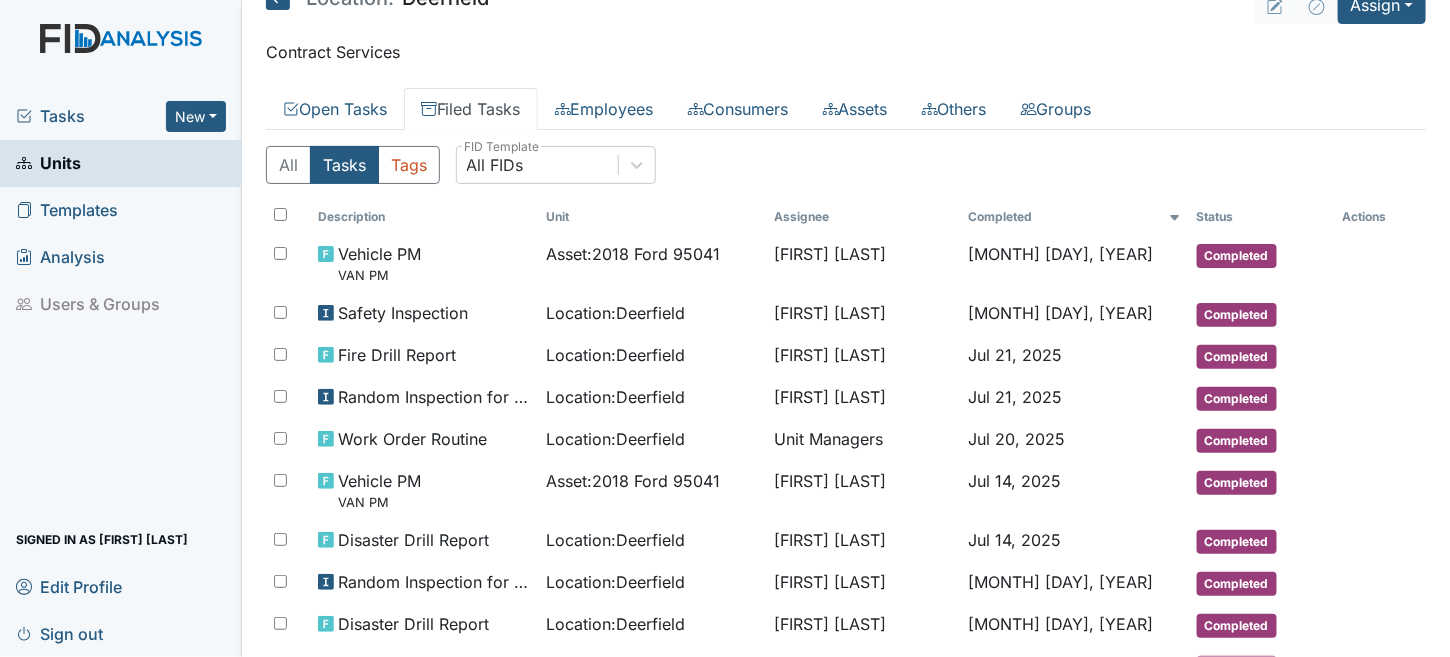 scroll, scrollTop: 0, scrollLeft: 0, axis: both 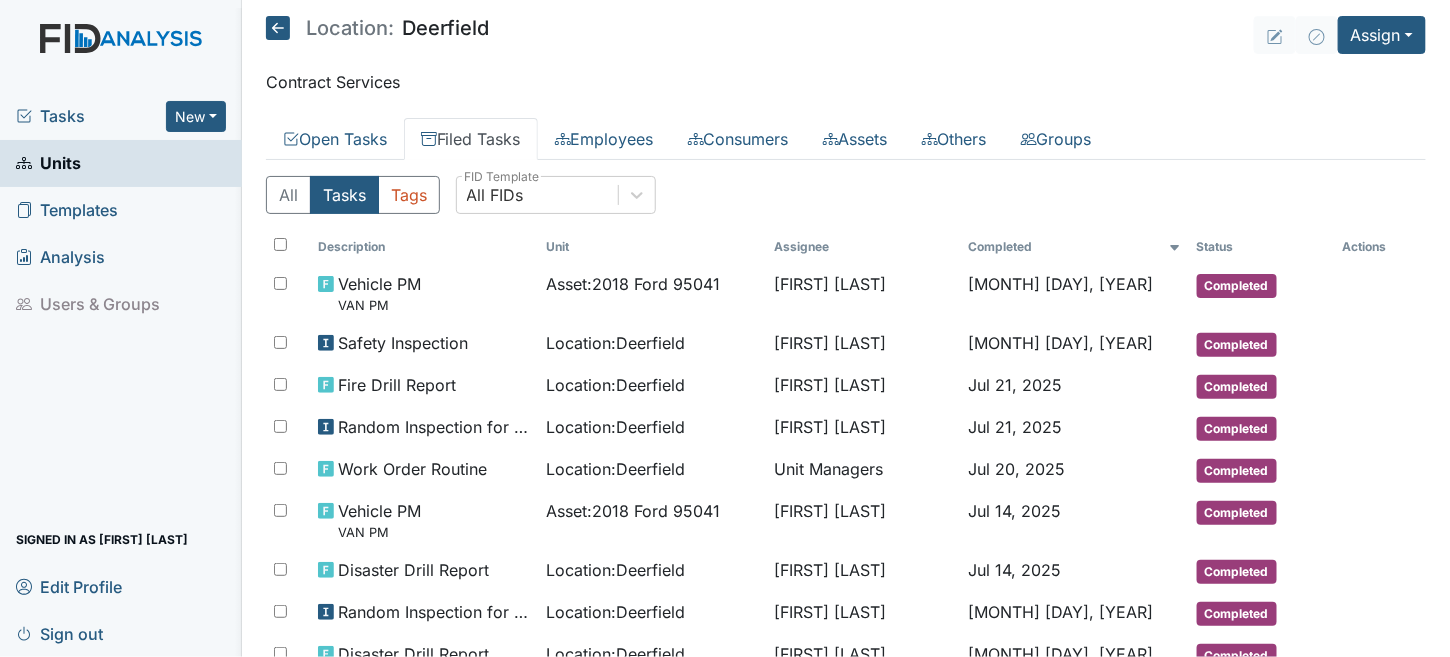 click 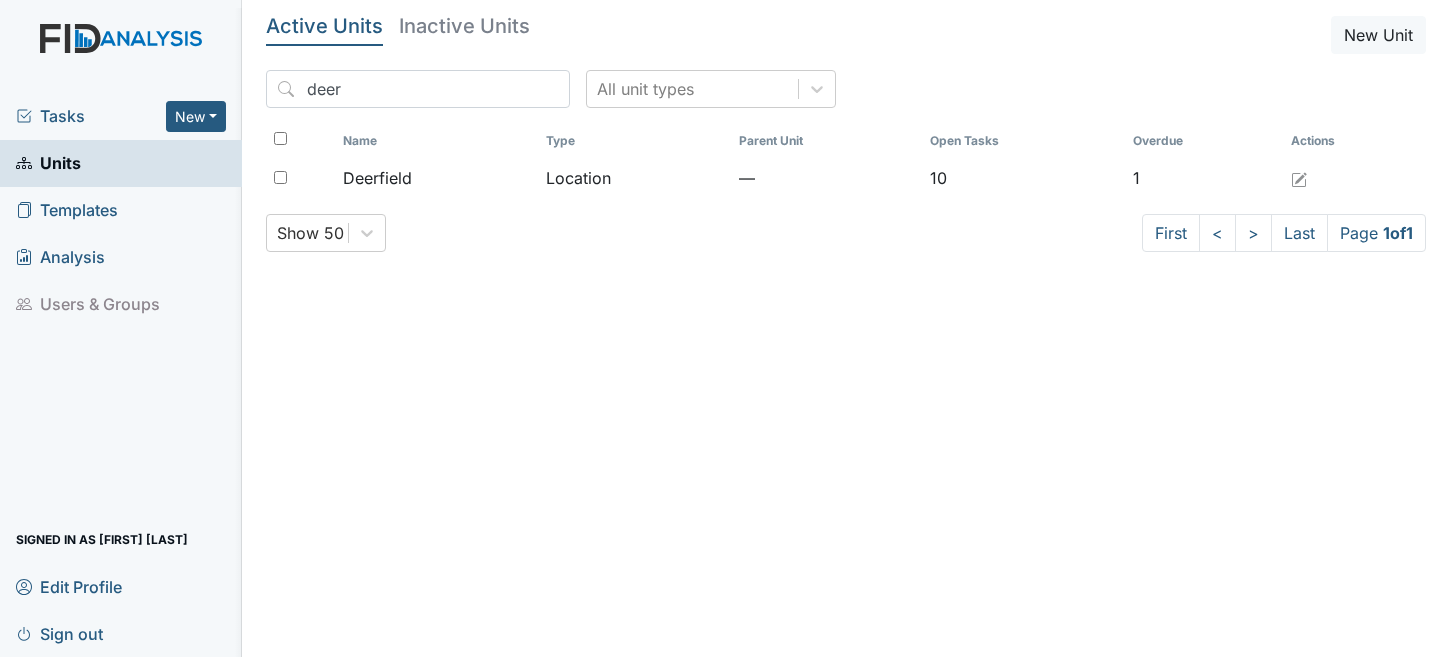 scroll, scrollTop: 0, scrollLeft: 0, axis: both 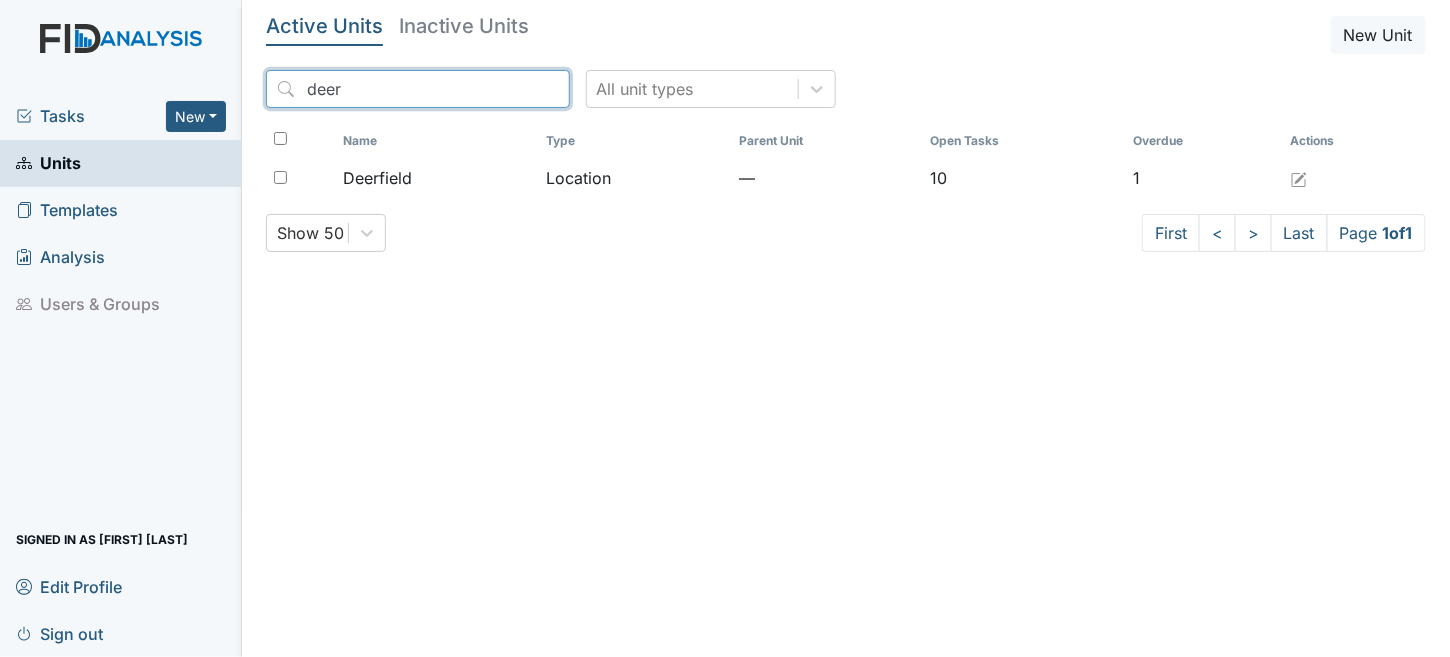 drag, startPoint x: 355, startPoint y: 73, endPoint x: 139, endPoint y: 0, distance: 228.0022 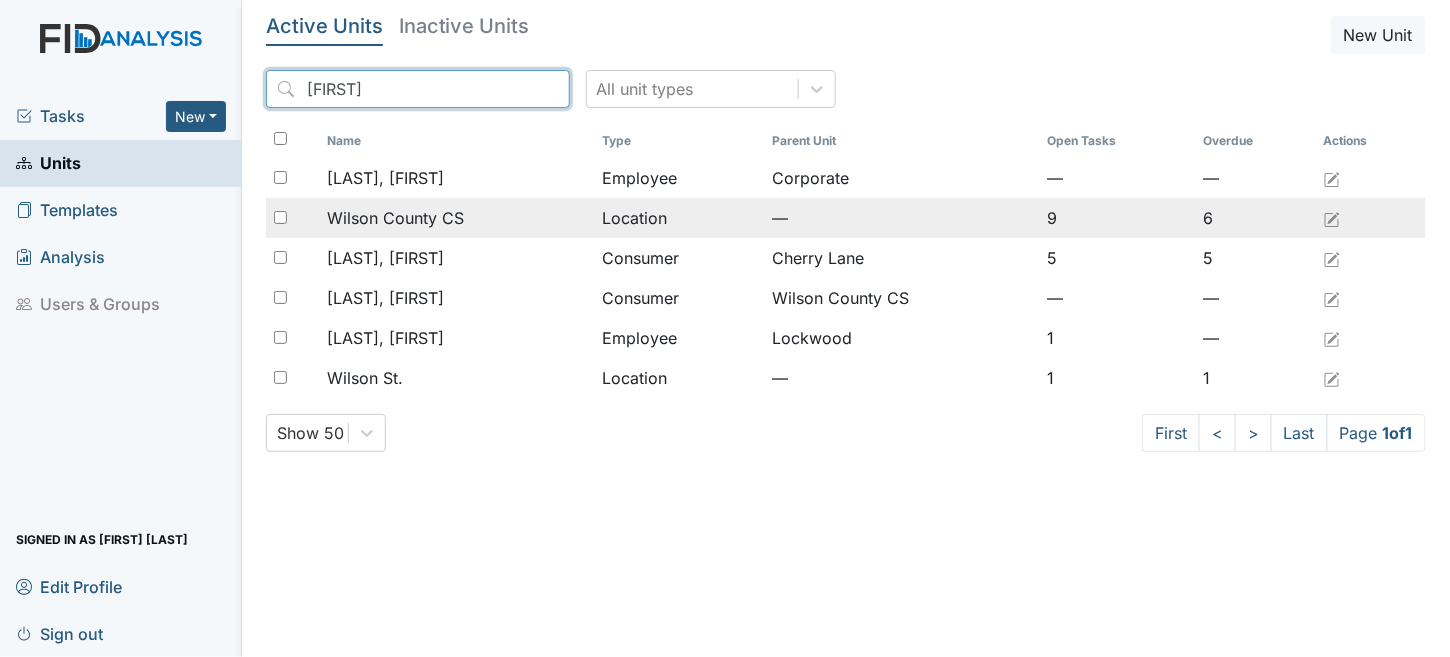 type on "wilson" 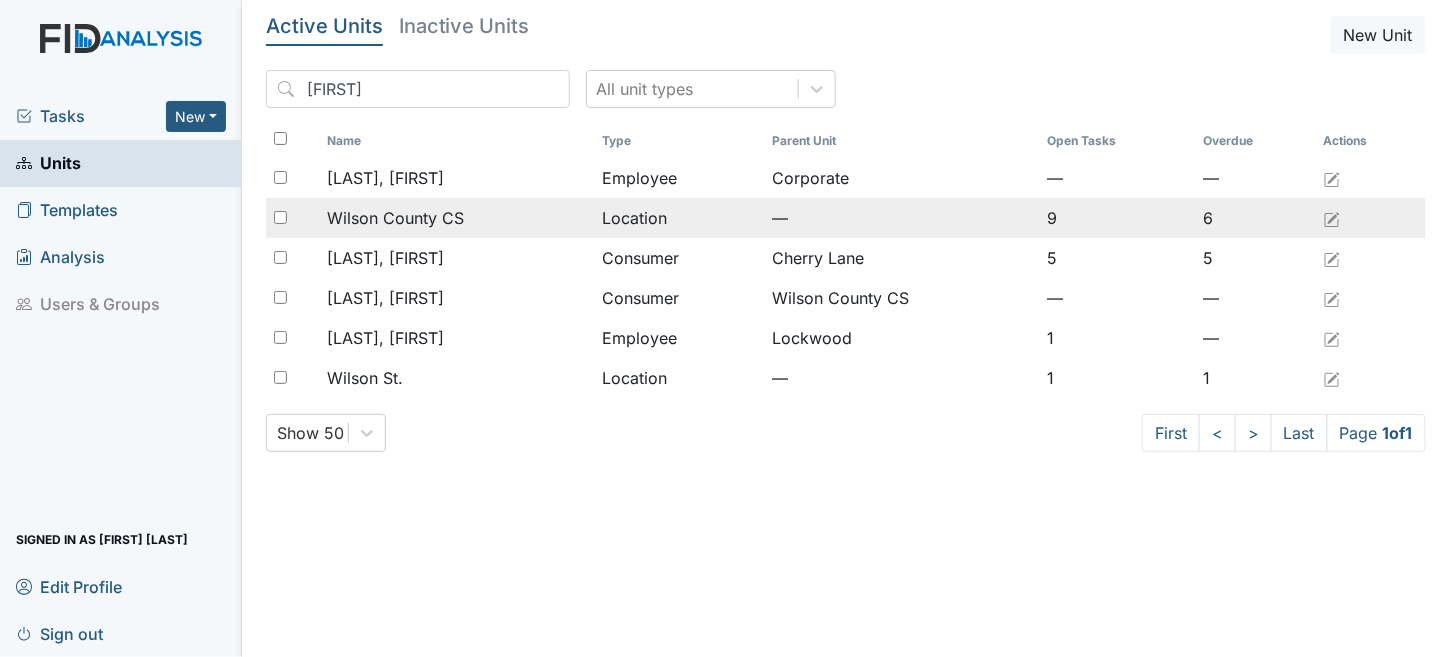 click on "Wilson County CS" at bounding box center [395, 218] 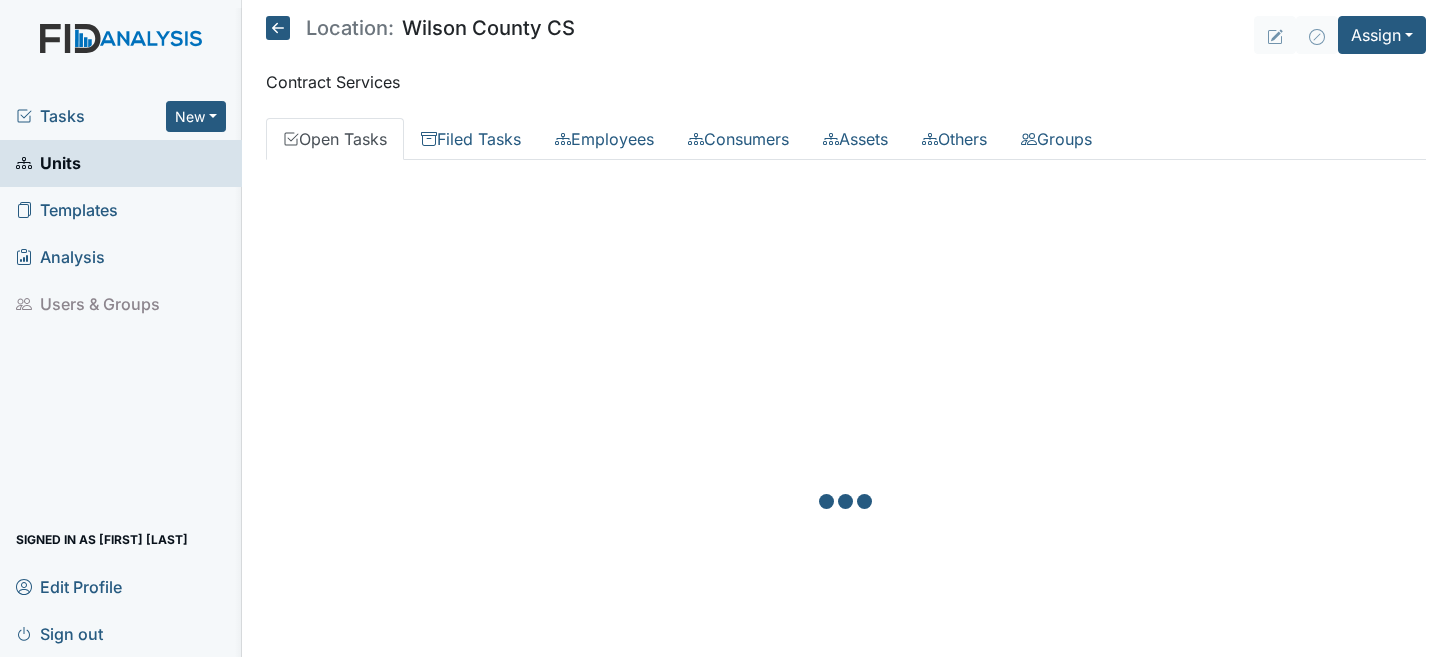 scroll, scrollTop: 0, scrollLeft: 0, axis: both 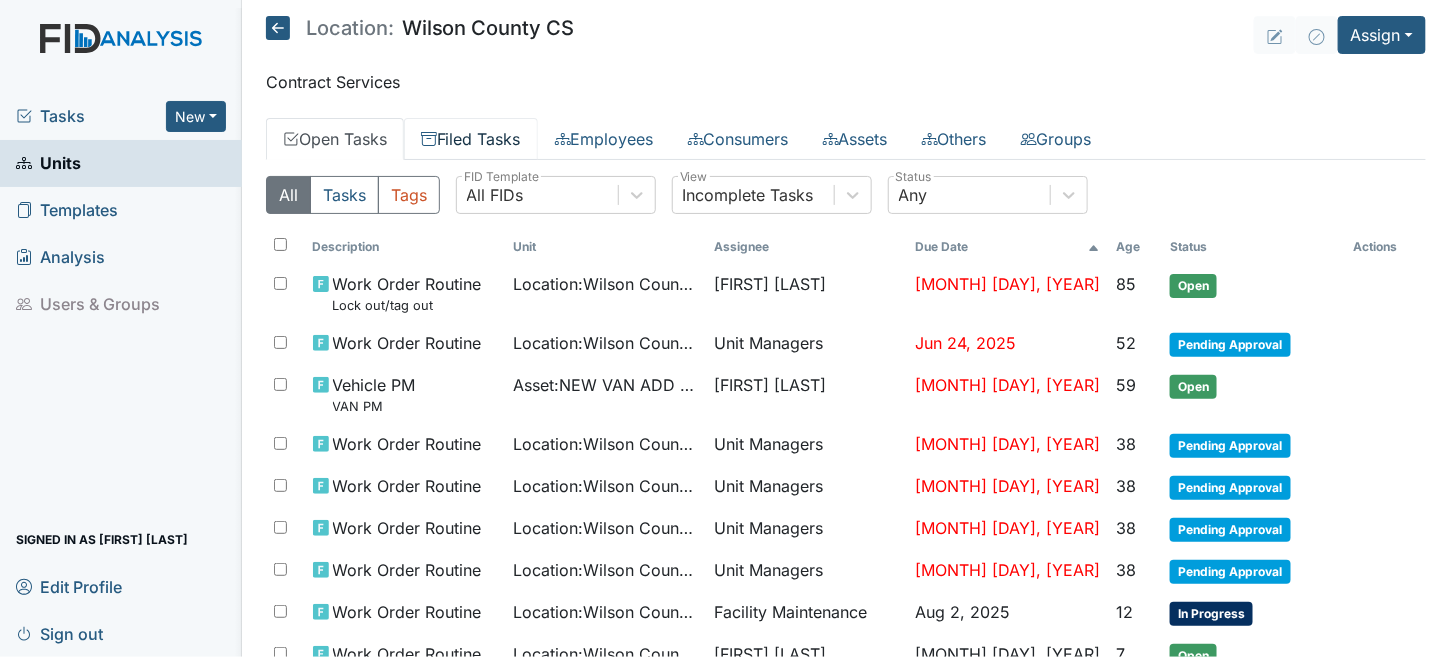 click on "Filed Tasks" at bounding box center (471, 139) 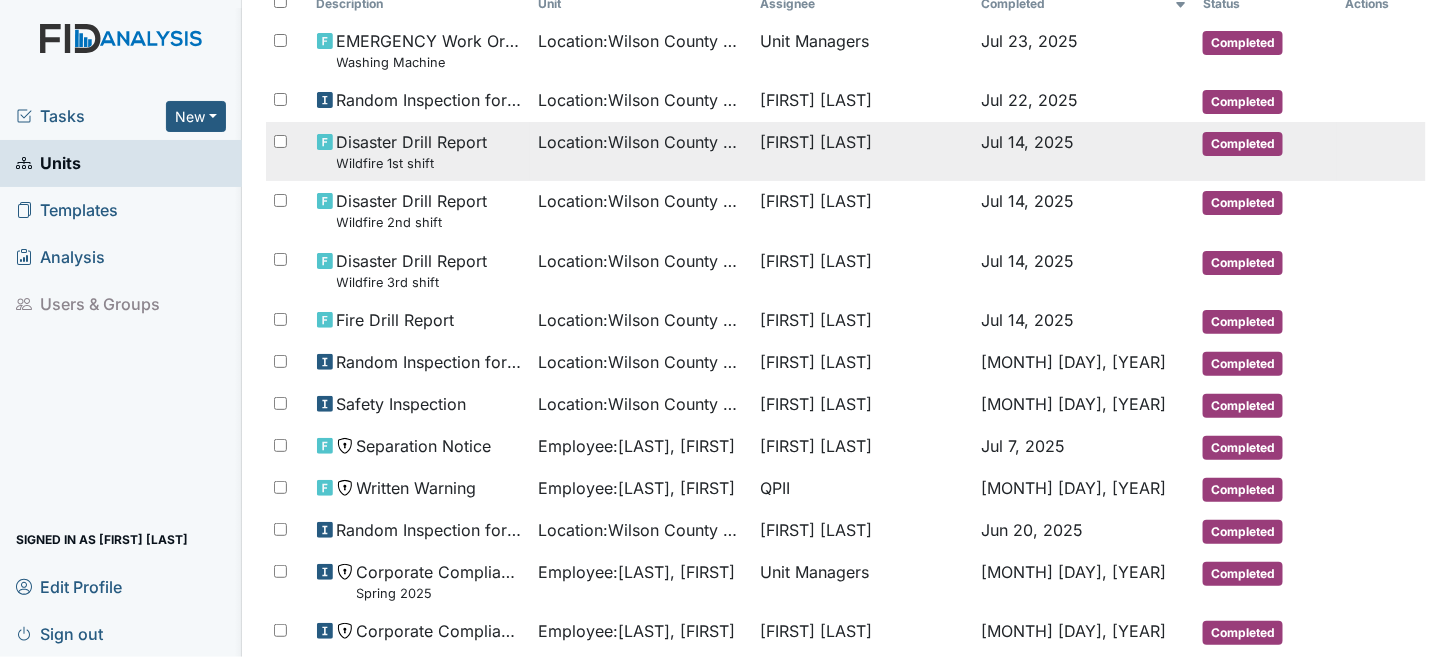 scroll, scrollTop: 0, scrollLeft: 0, axis: both 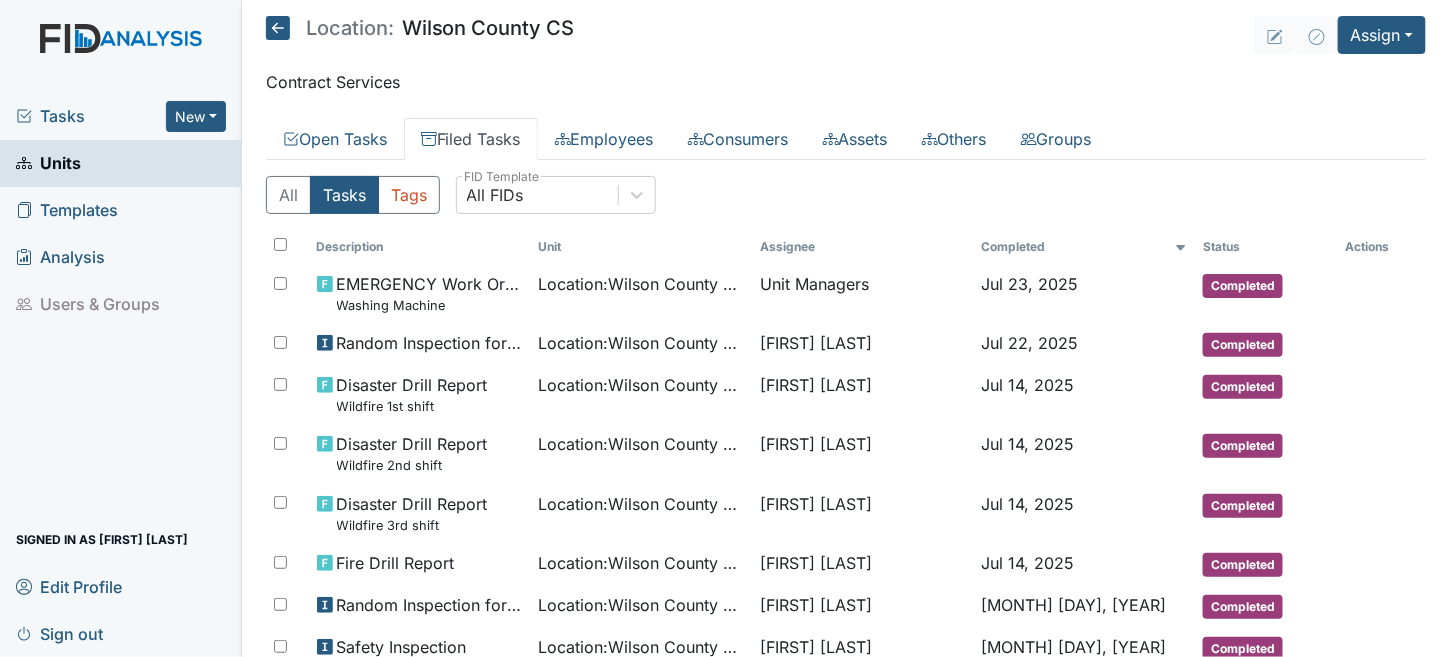 click 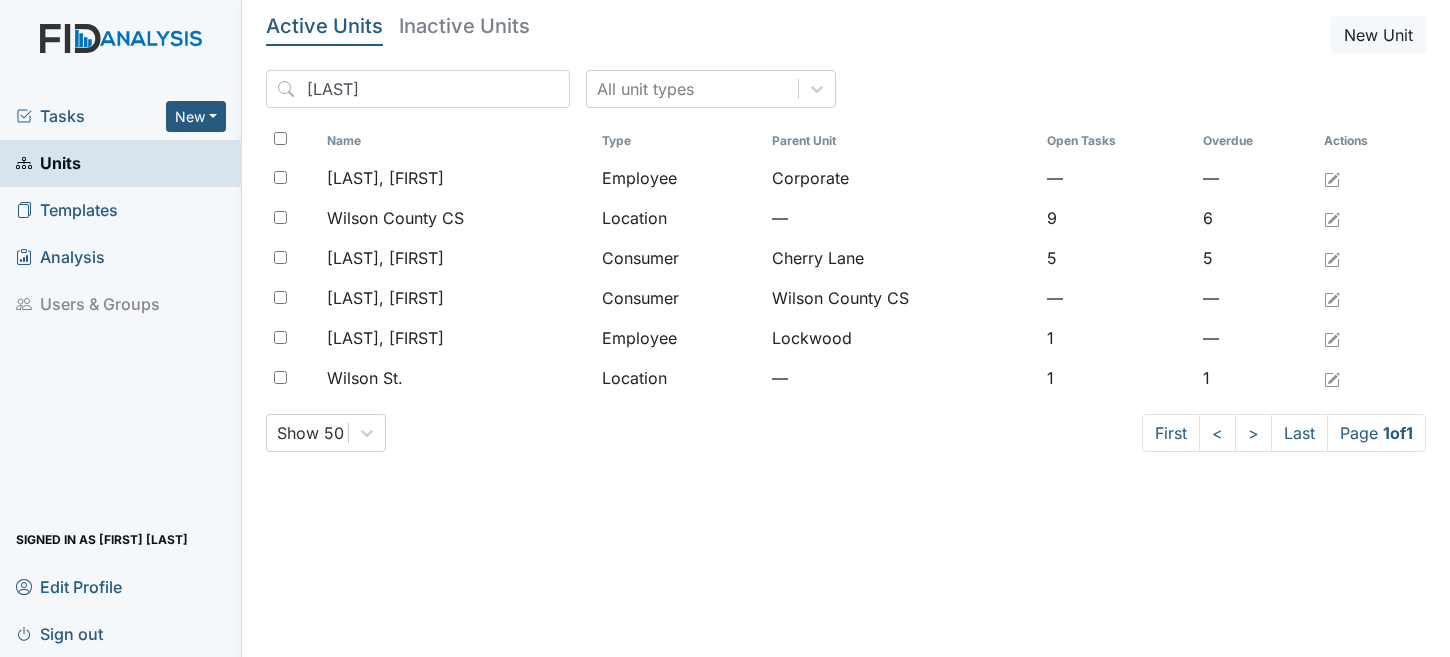scroll, scrollTop: 0, scrollLeft: 0, axis: both 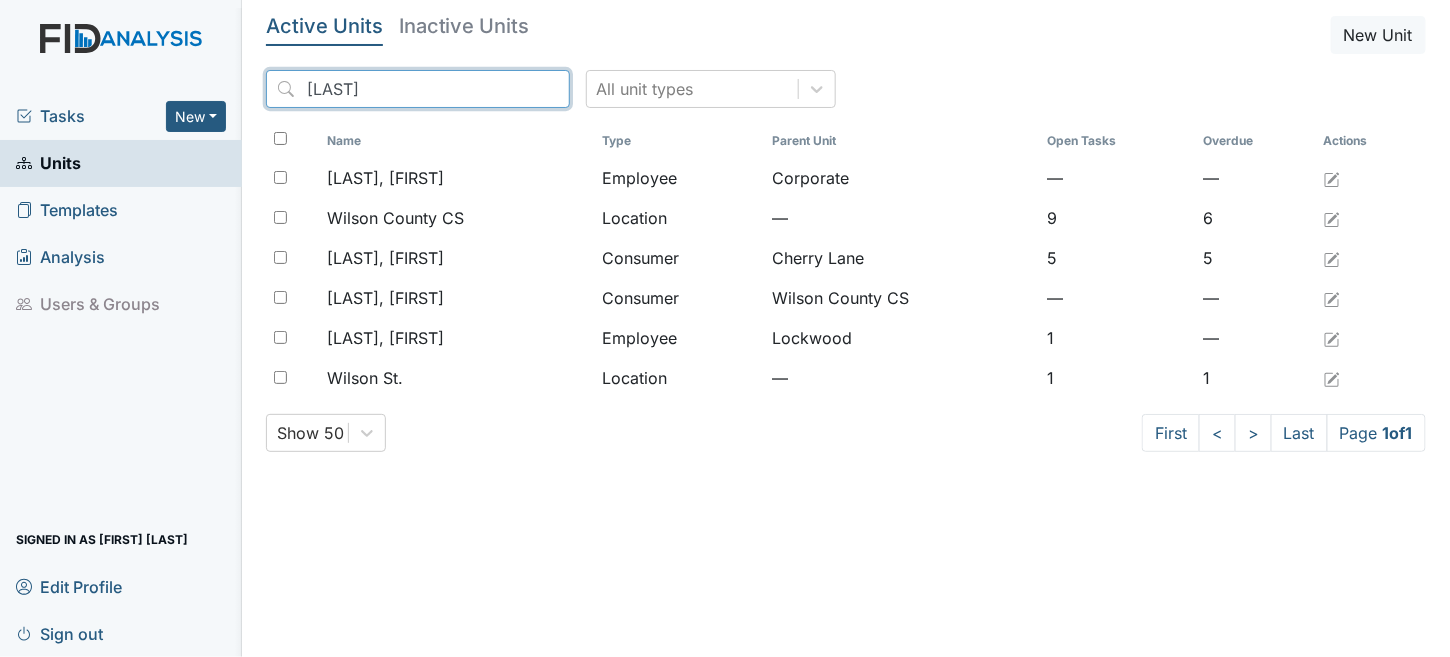drag, startPoint x: 454, startPoint y: 75, endPoint x: 0, endPoint y: 63, distance: 454.15857 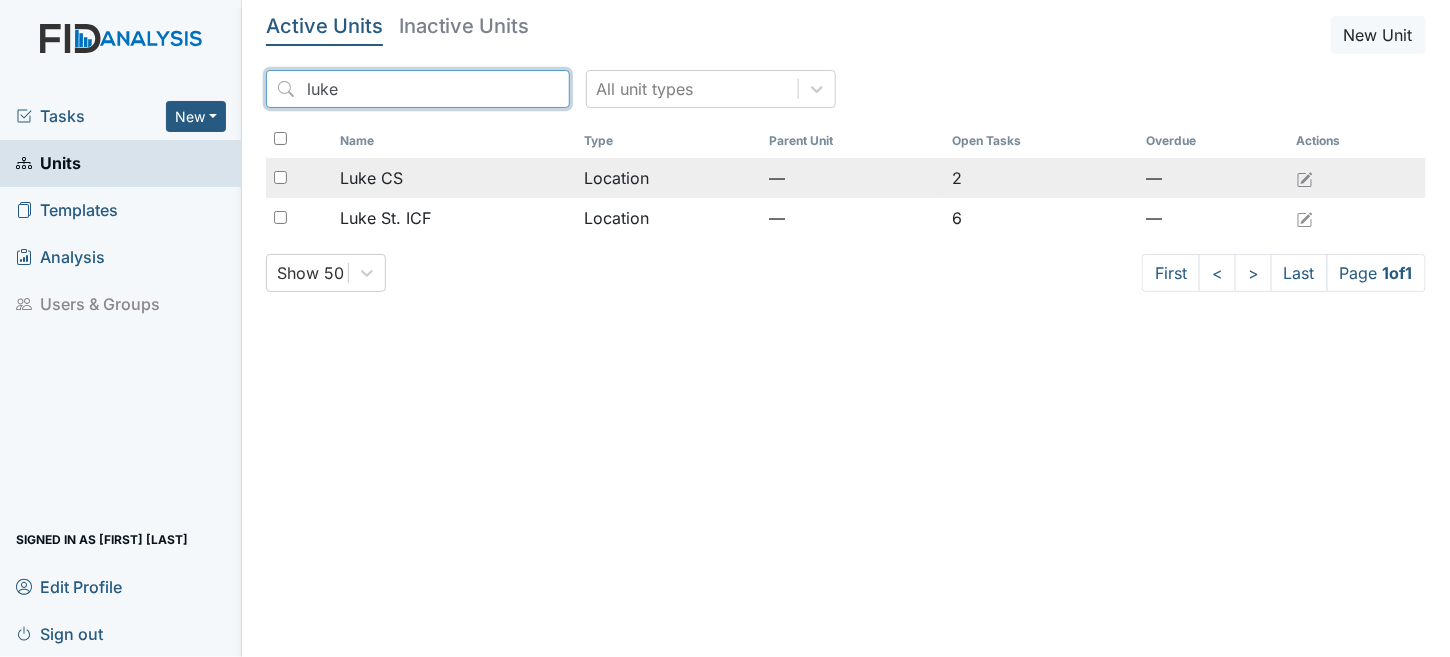 type on "luke" 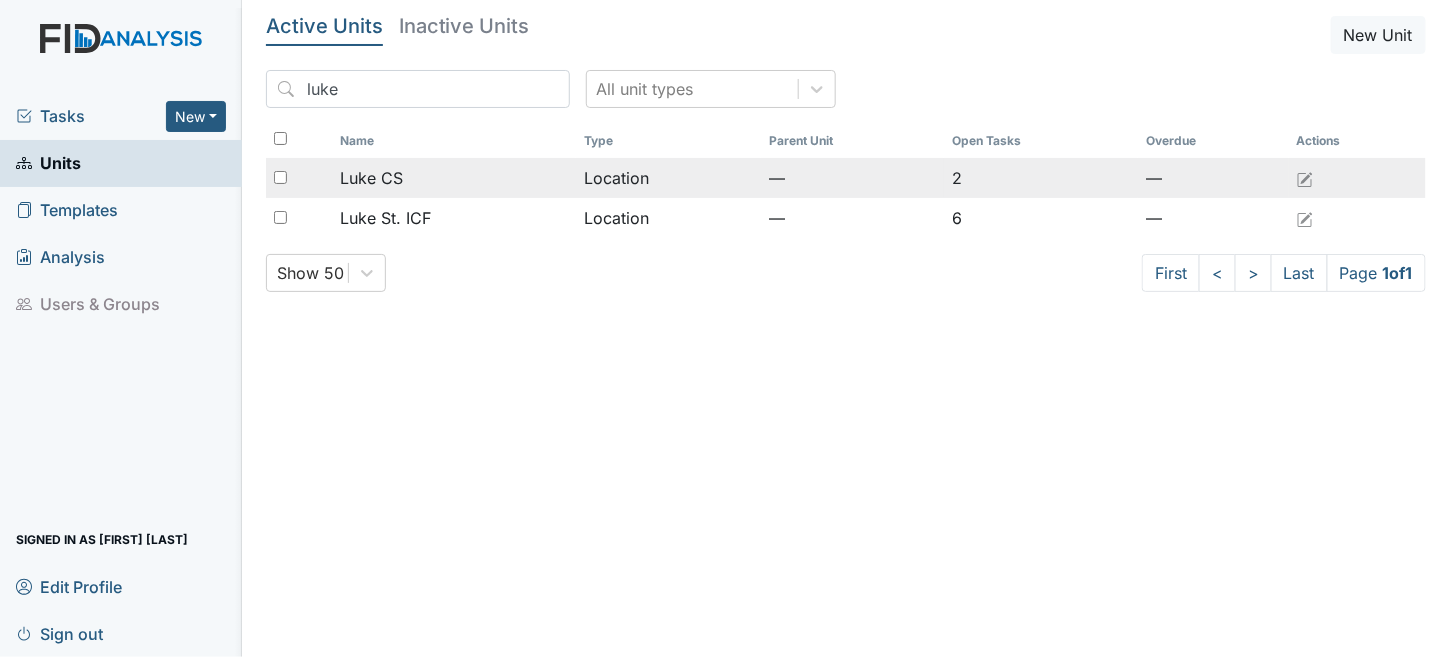 click on "Luke CS" at bounding box center [454, 178] 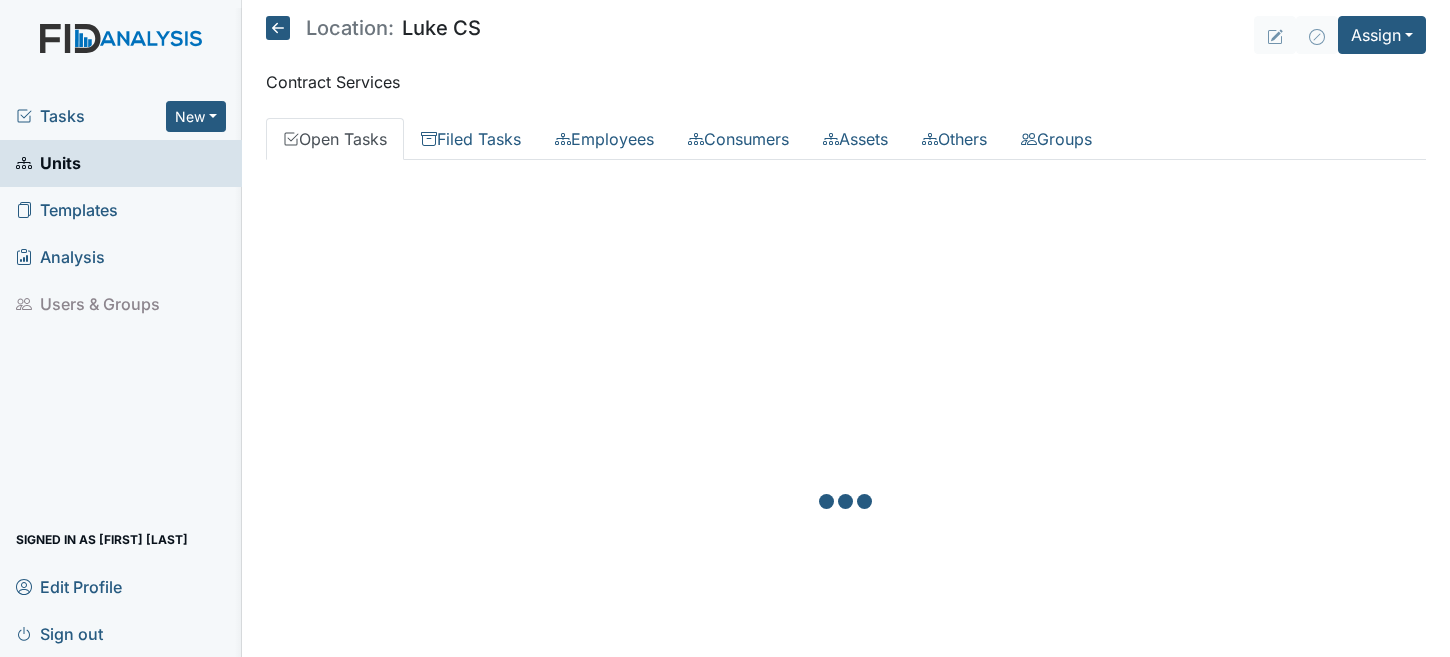 scroll, scrollTop: 0, scrollLeft: 0, axis: both 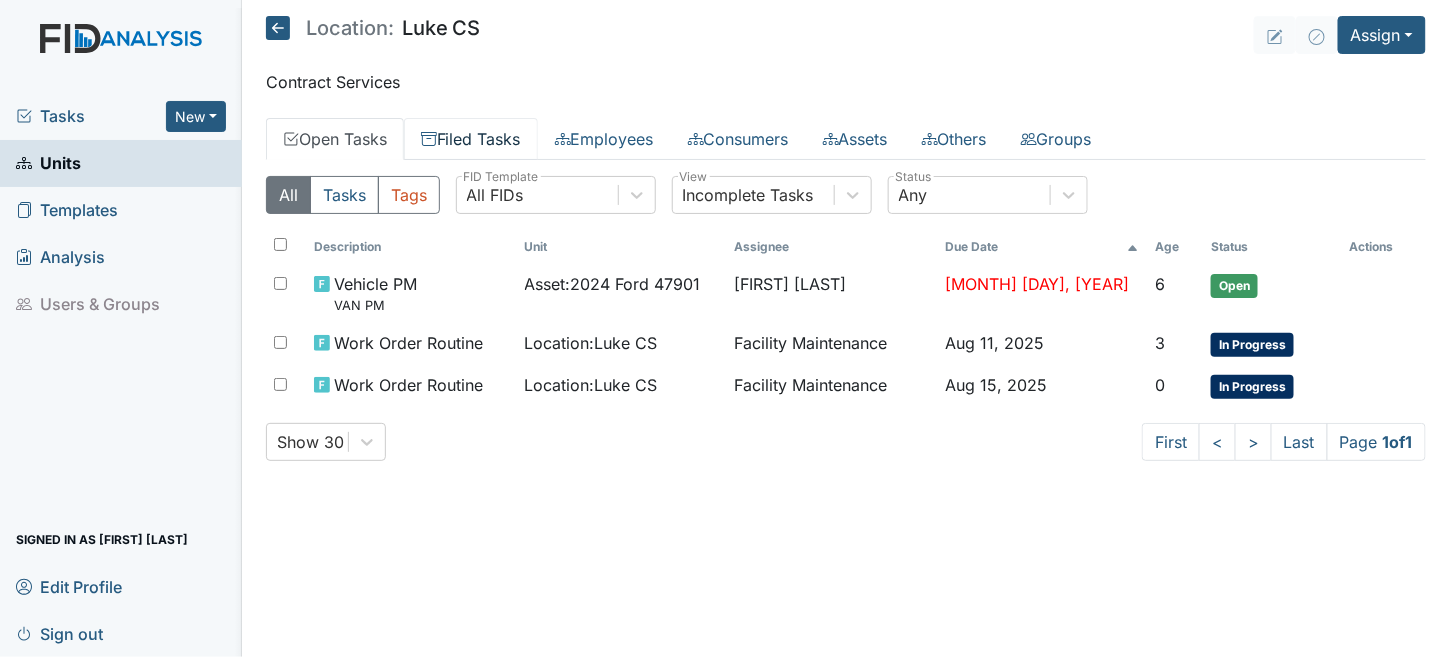 click on "Filed Tasks" at bounding box center (471, 139) 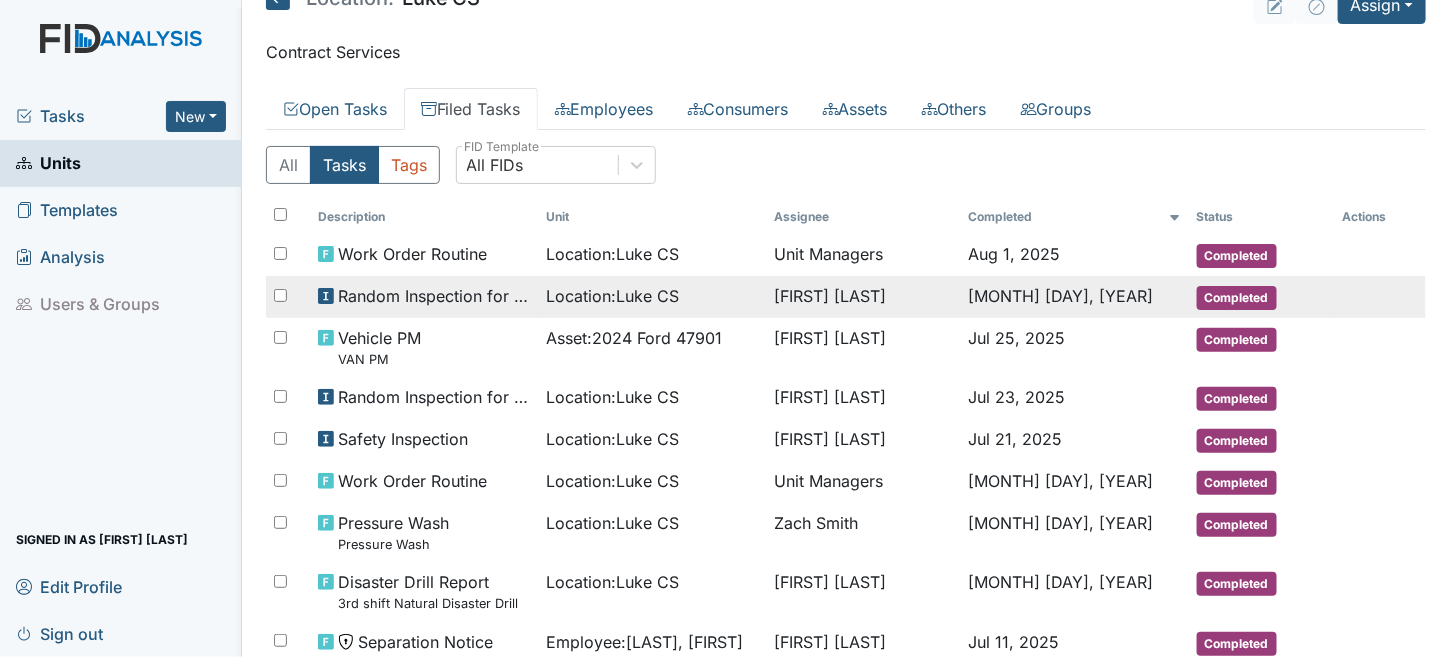 scroll, scrollTop: 0, scrollLeft: 0, axis: both 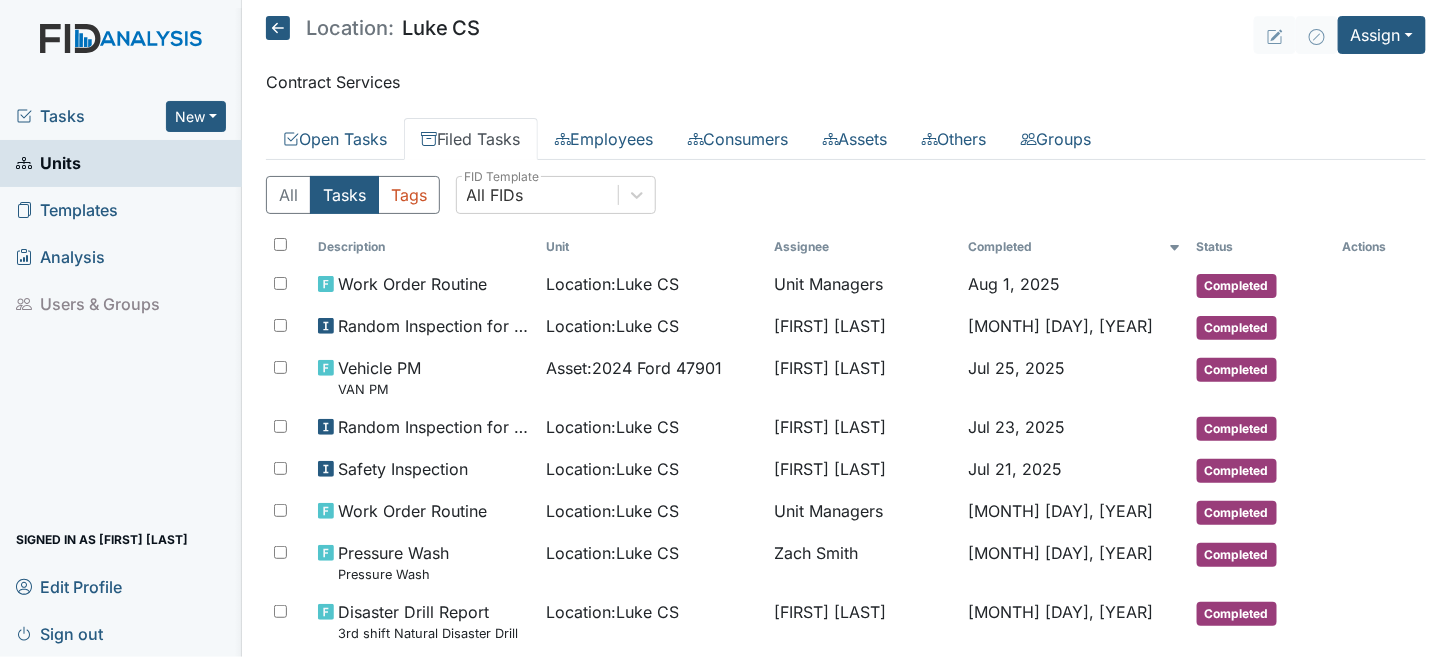 click 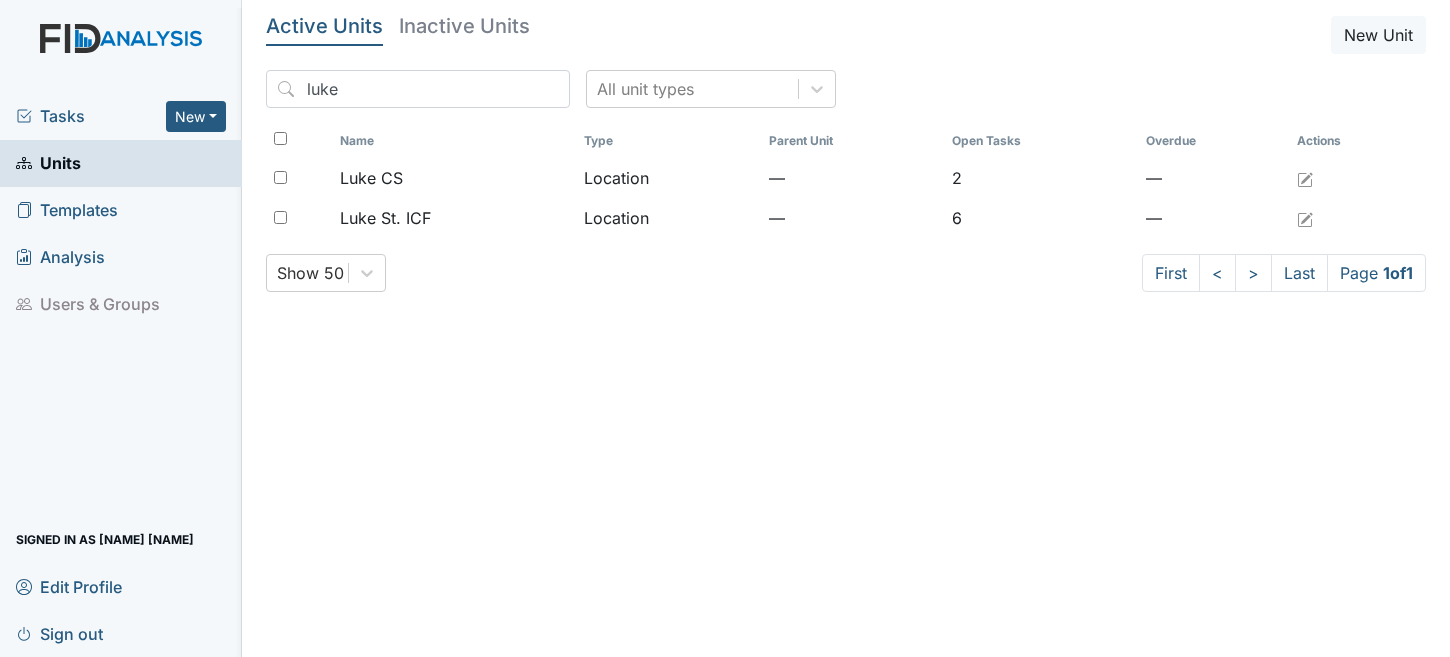 scroll, scrollTop: 0, scrollLeft: 0, axis: both 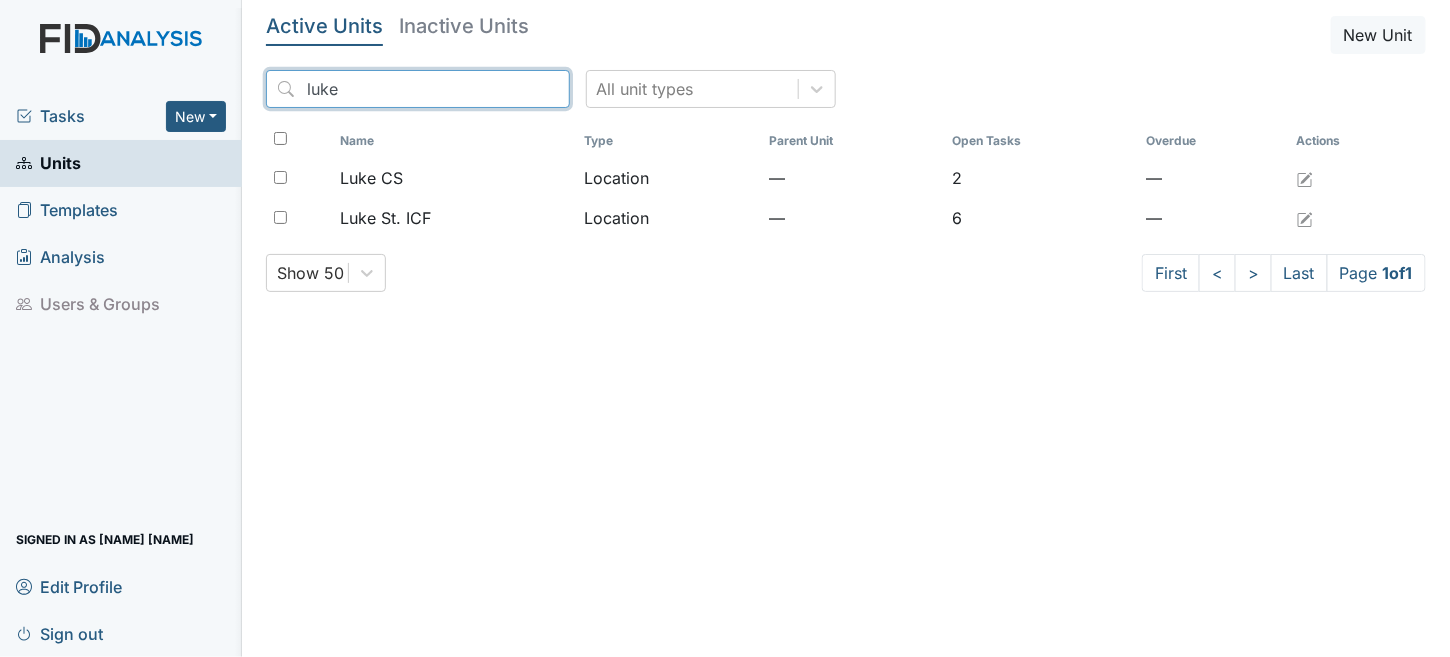 drag, startPoint x: 159, startPoint y: 72, endPoint x: 0, endPoint y: 3, distance: 173.32628 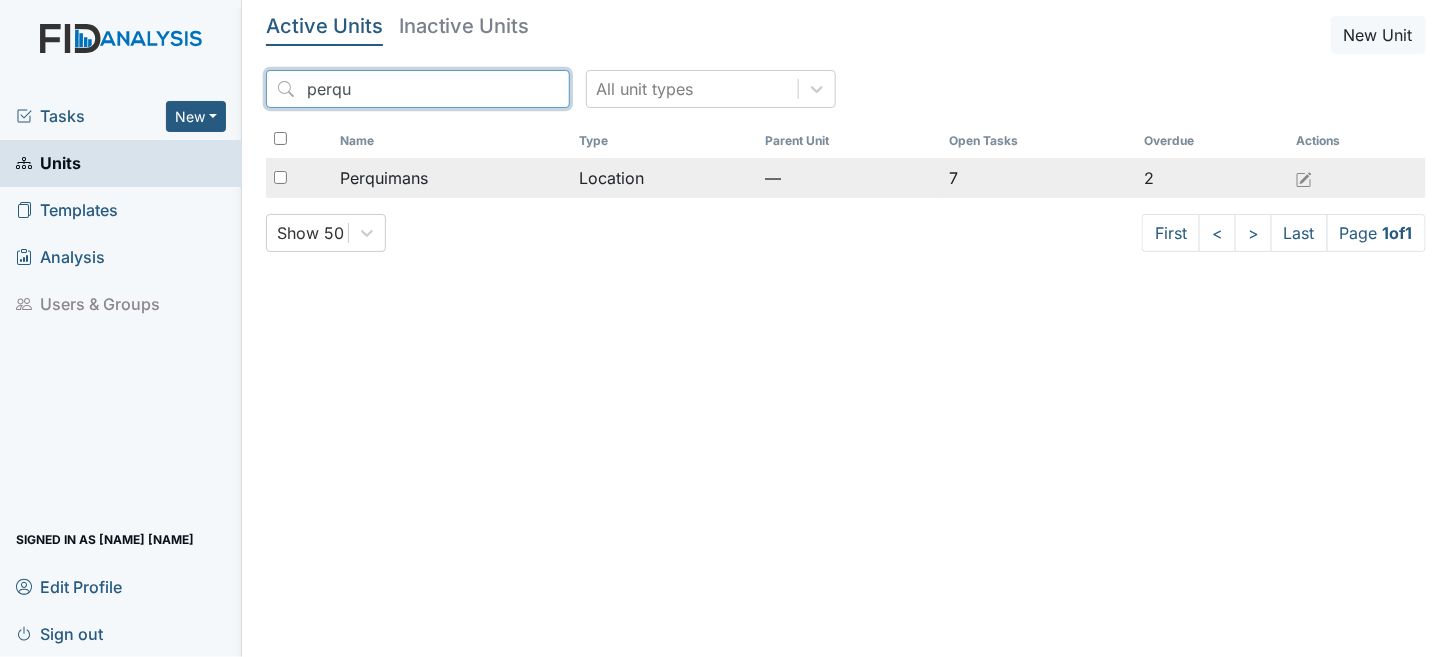 type on "perqu" 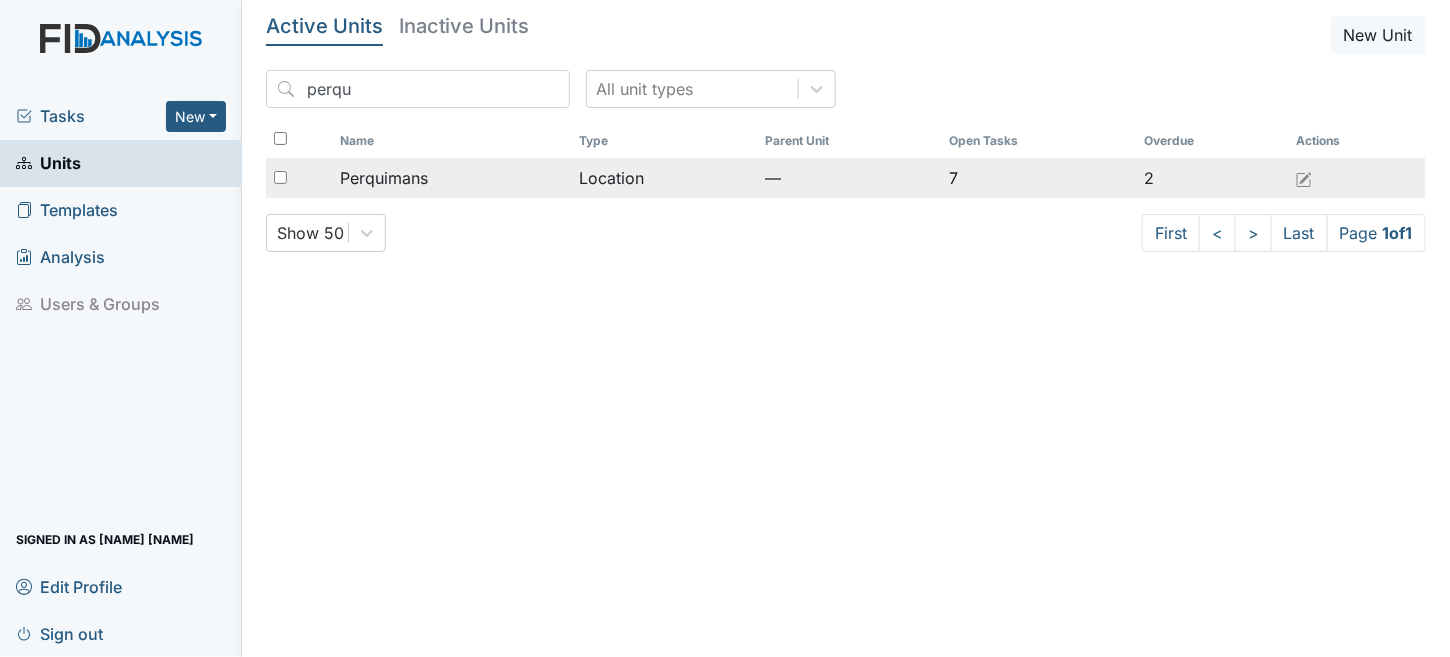 click on "Location" at bounding box center (664, 178) 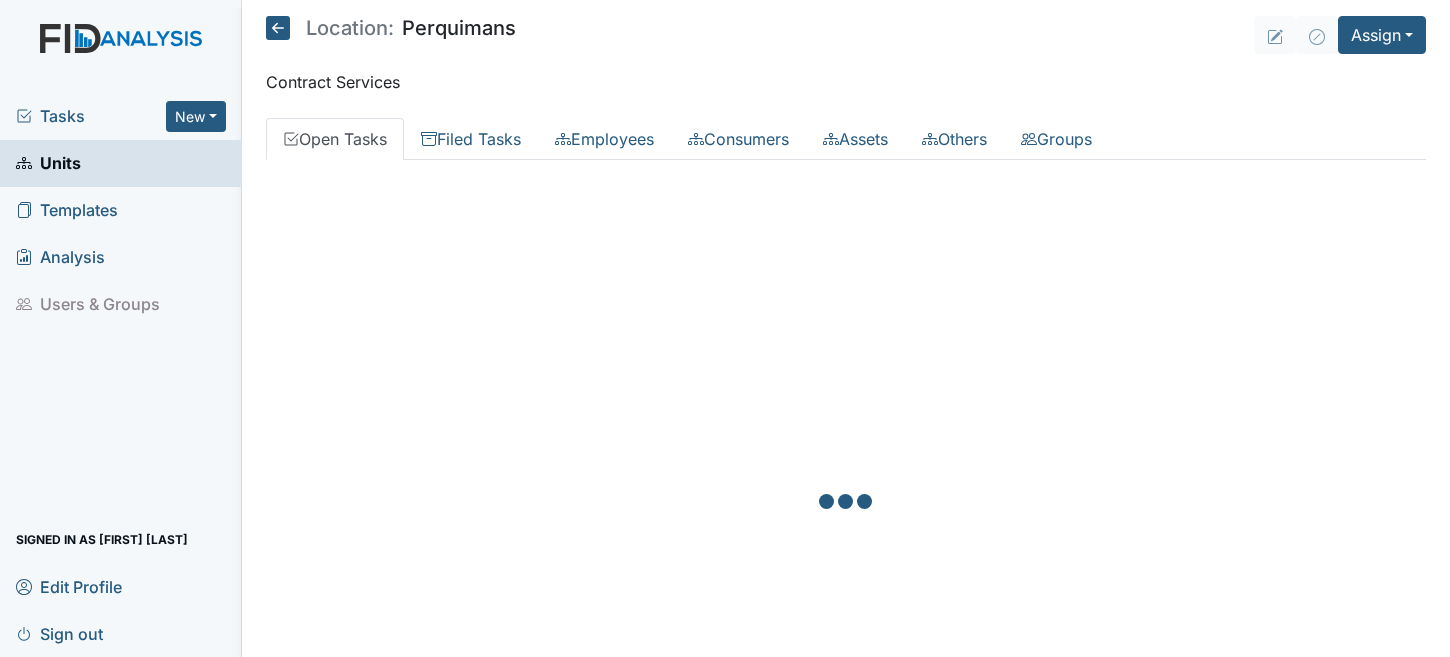 scroll, scrollTop: 0, scrollLeft: 0, axis: both 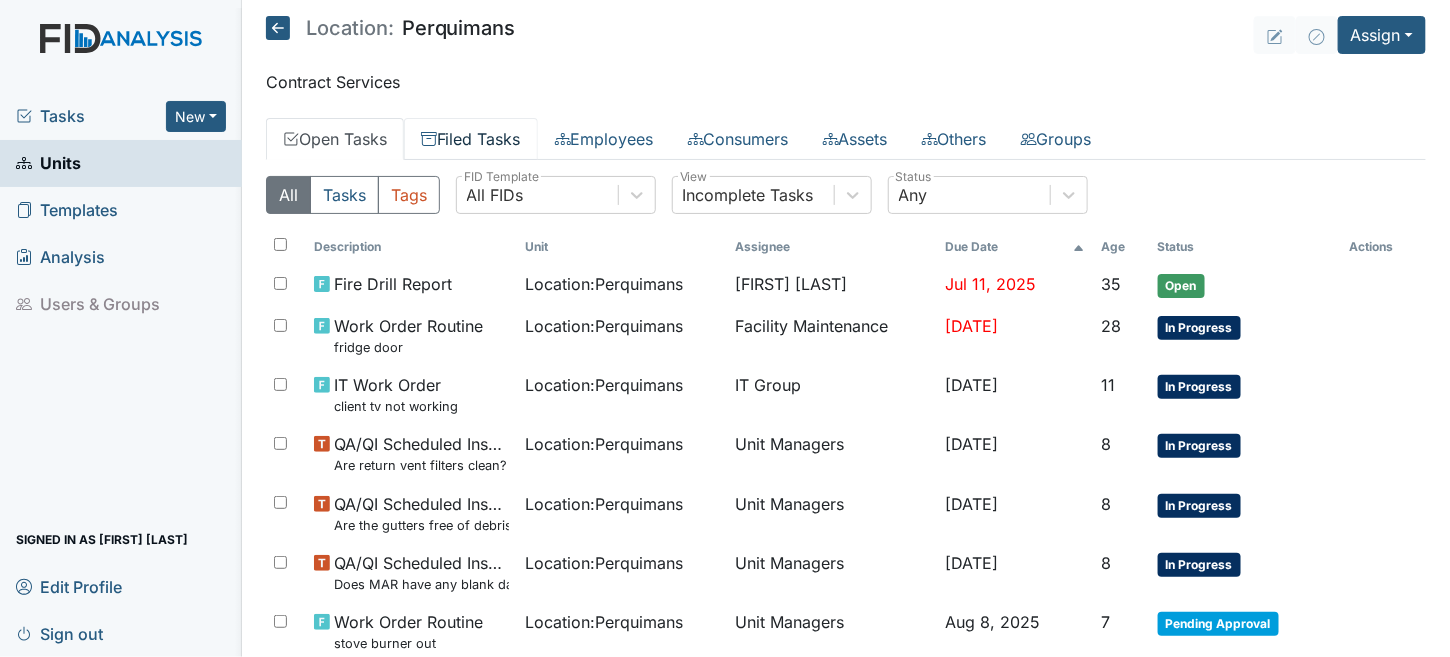 click on "Filed Tasks" at bounding box center (471, 139) 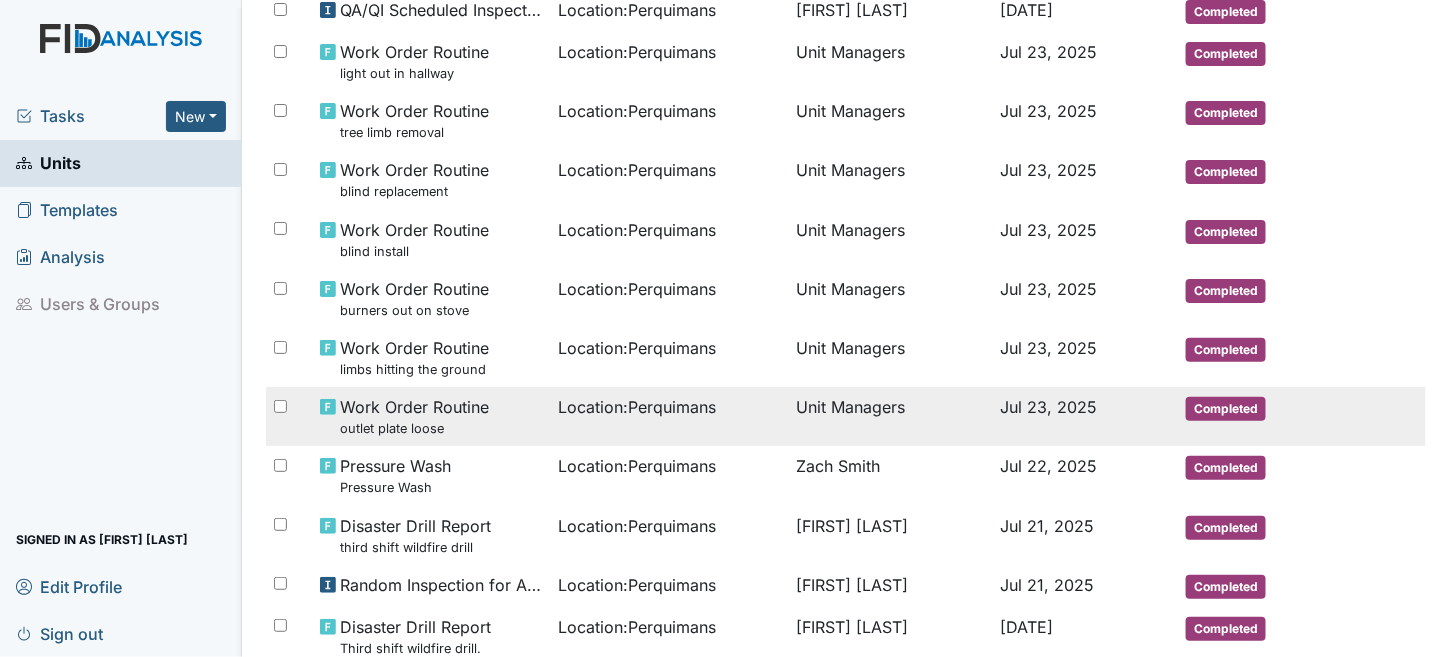 scroll, scrollTop: 100, scrollLeft: 0, axis: vertical 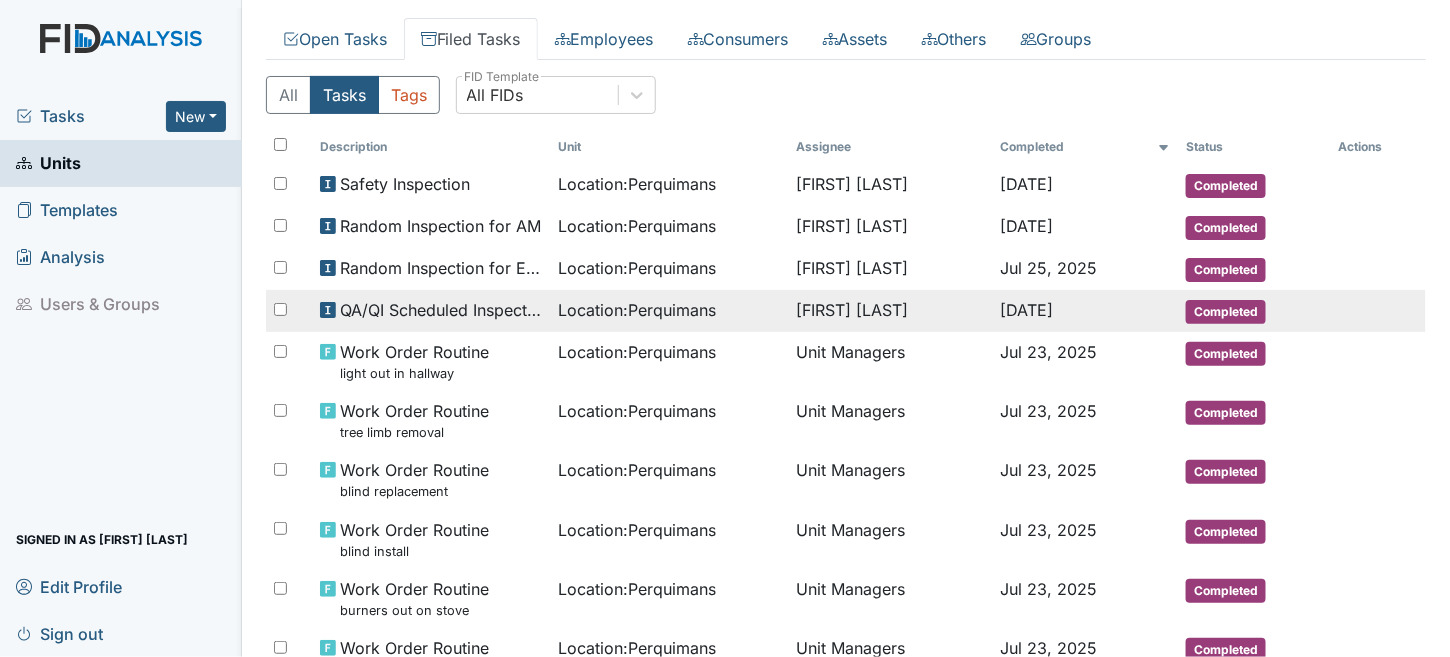 click on "QA/QI Scheduled Inspection" at bounding box center (441, 310) 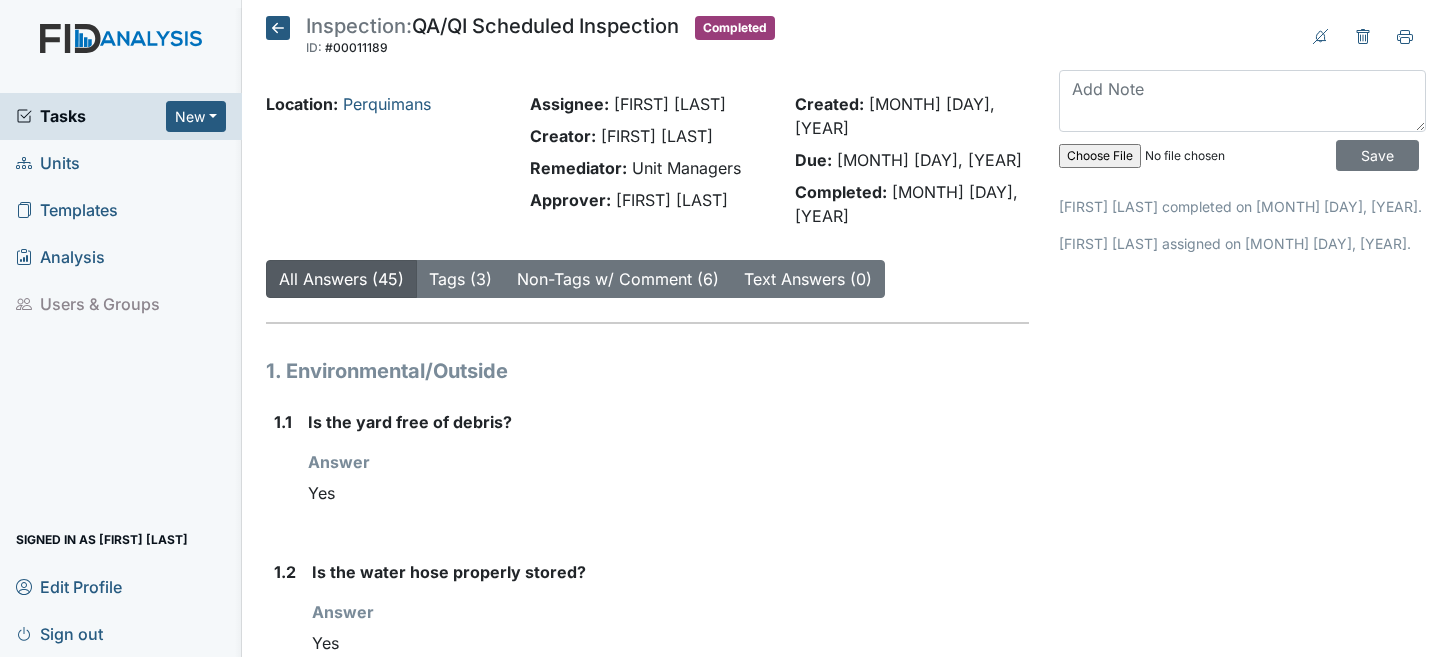 scroll, scrollTop: 0, scrollLeft: 0, axis: both 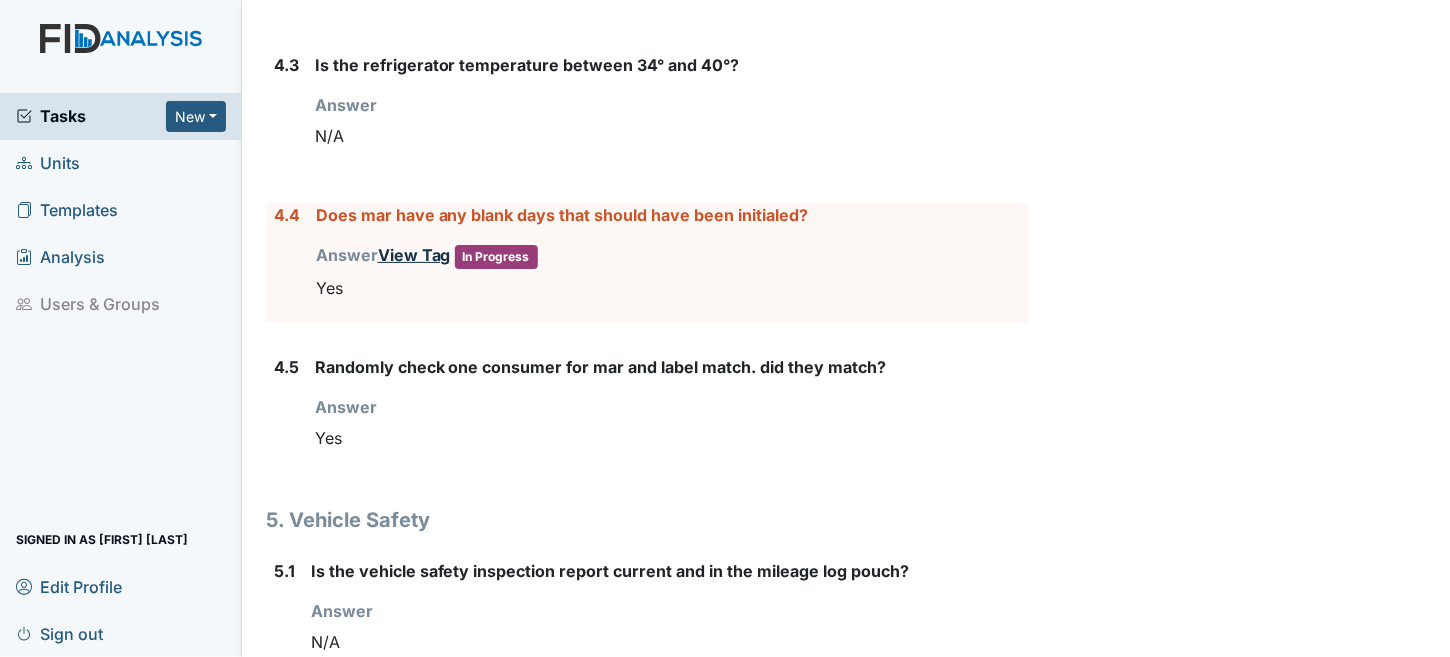 click on "View Tag" at bounding box center (414, 255) 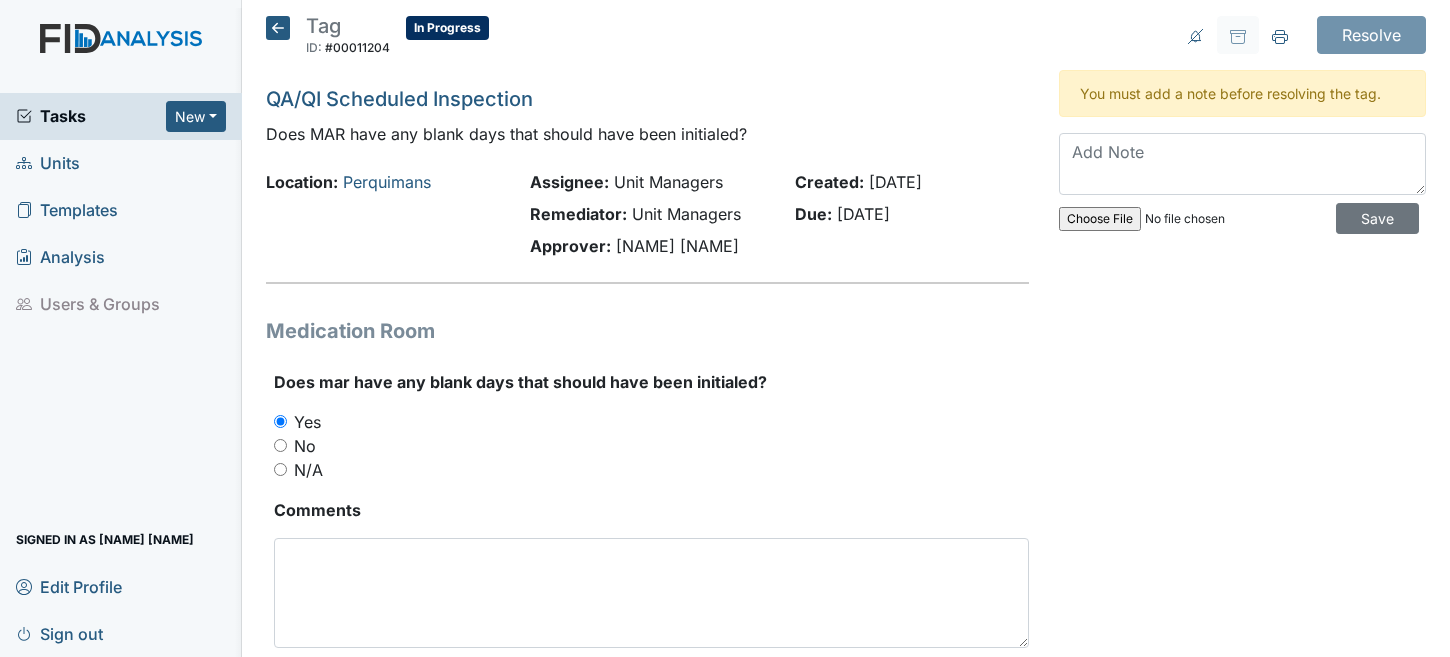 scroll, scrollTop: 0, scrollLeft: 0, axis: both 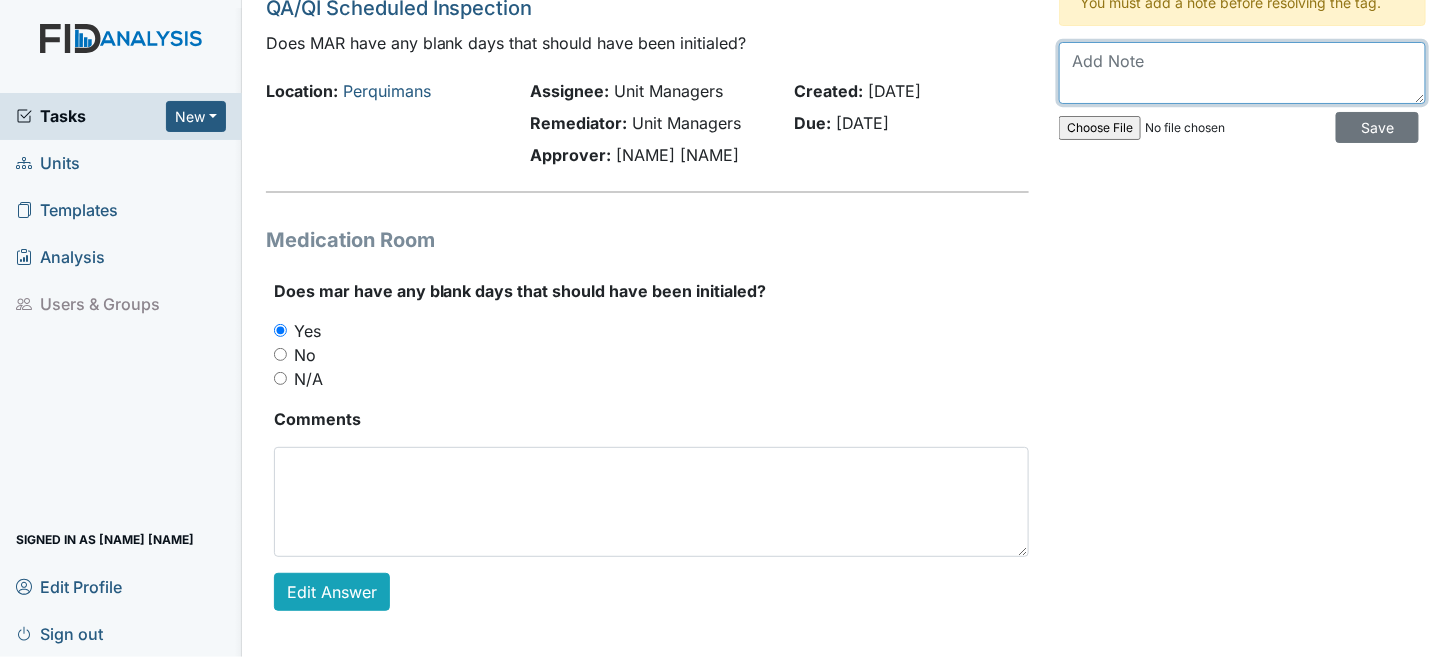 click at bounding box center [1242, 73] 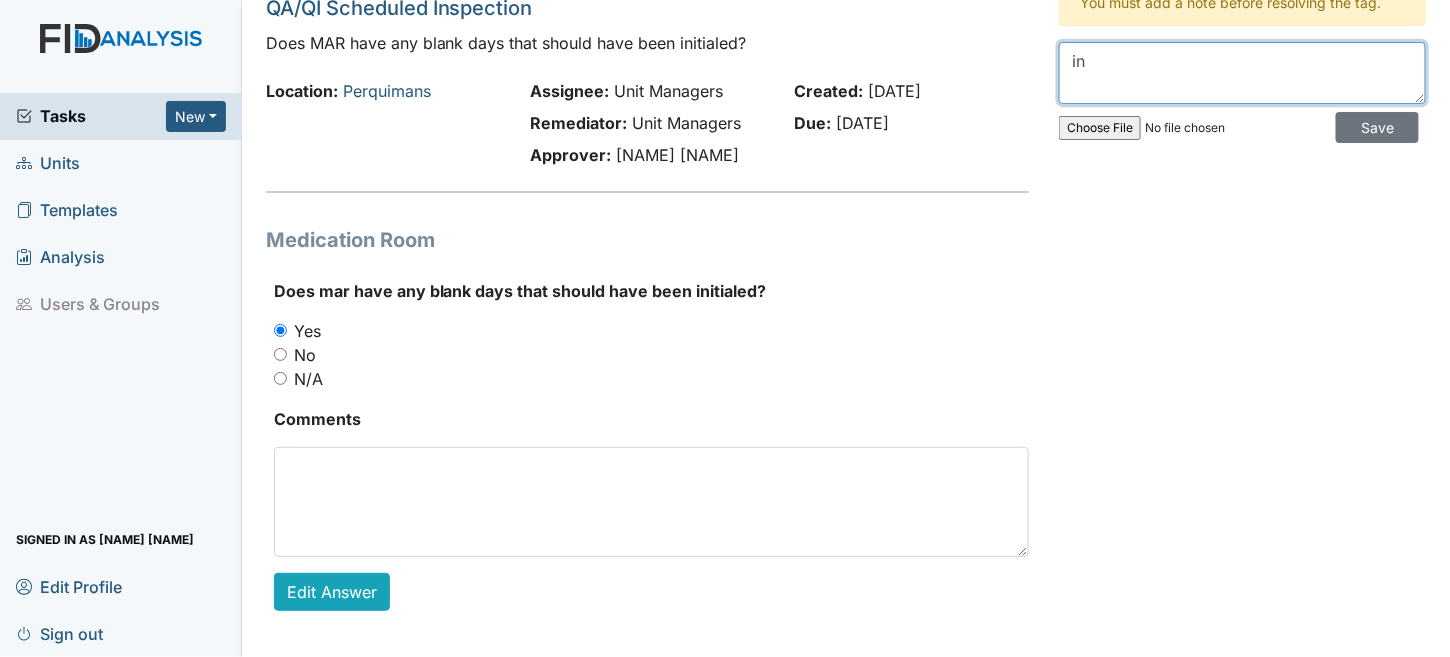 type on "i" 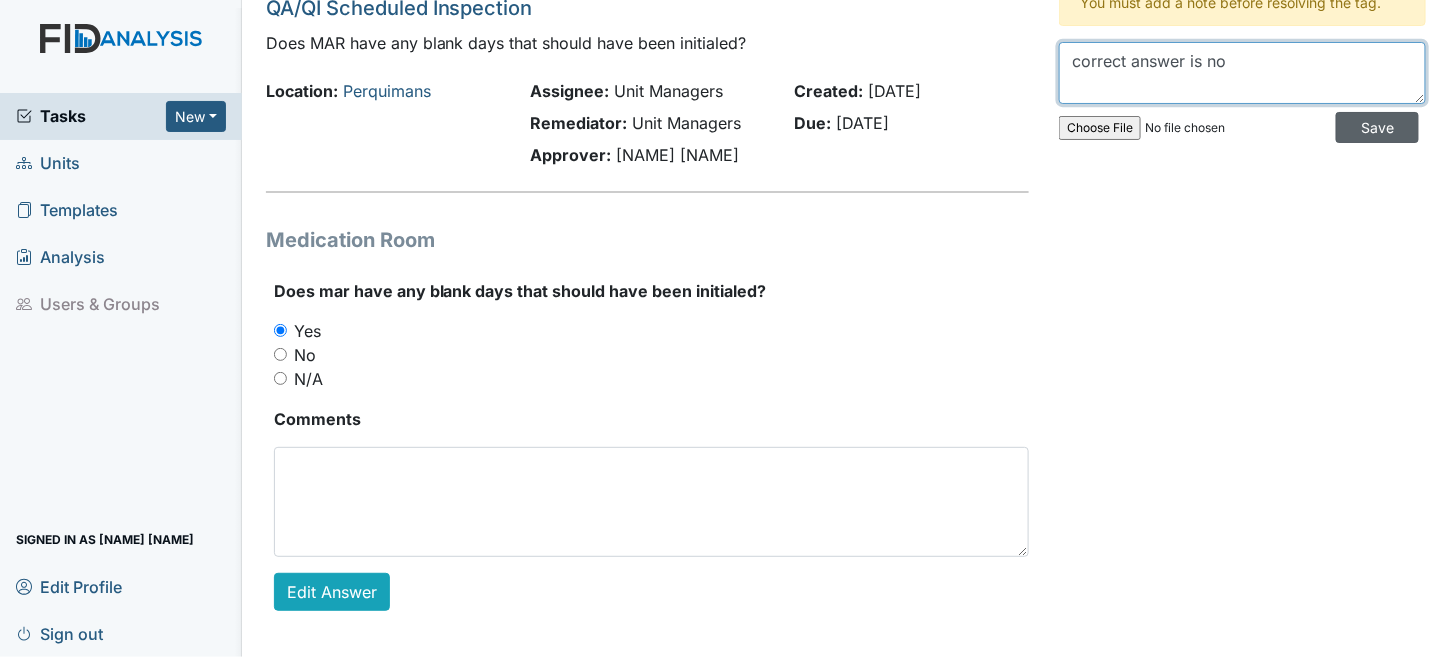type on "correct answer is no" 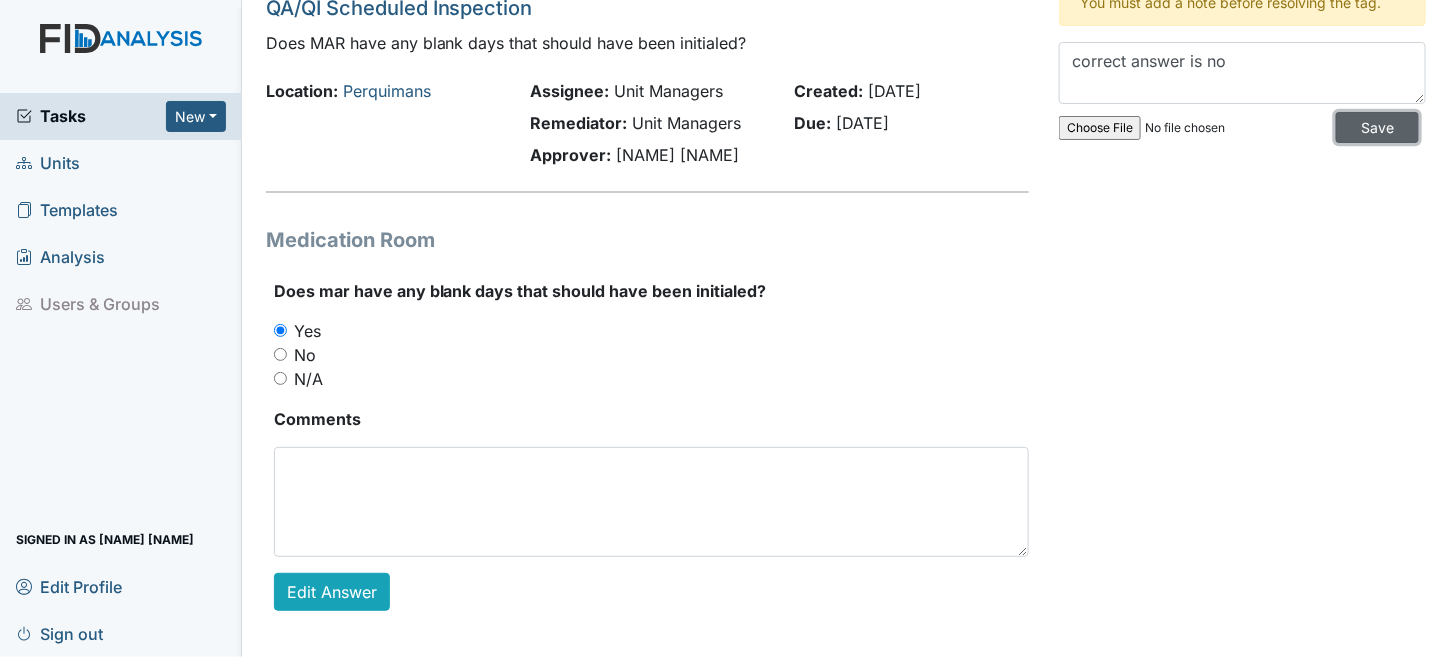 click on "Save" at bounding box center [1377, 127] 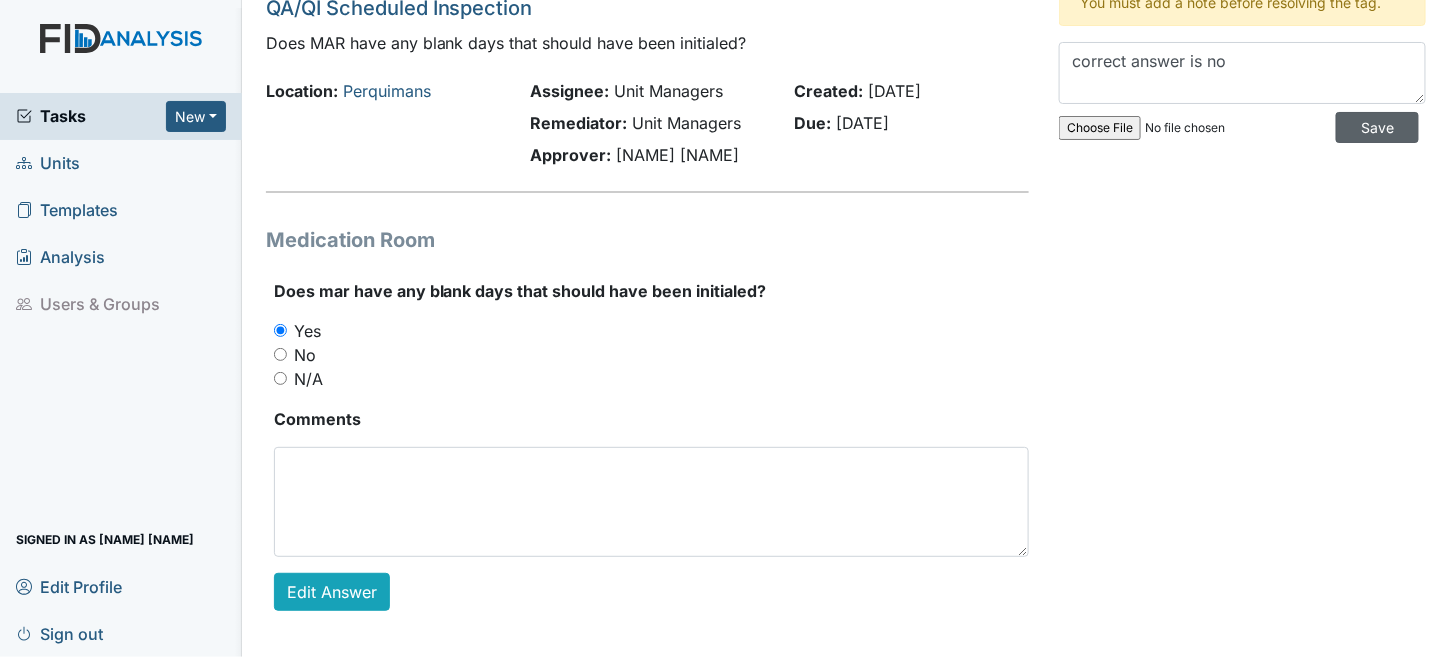 type 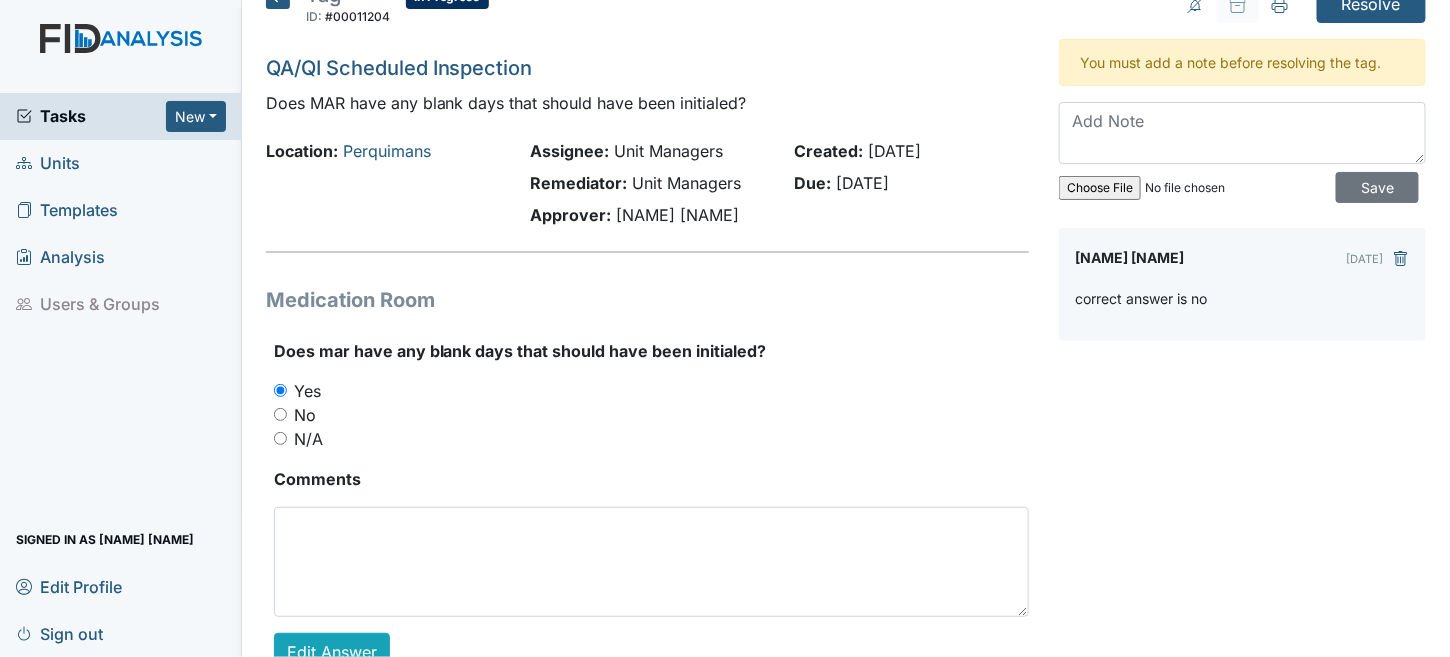 scroll, scrollTop: 0, scrollLeft: 0, axis: both 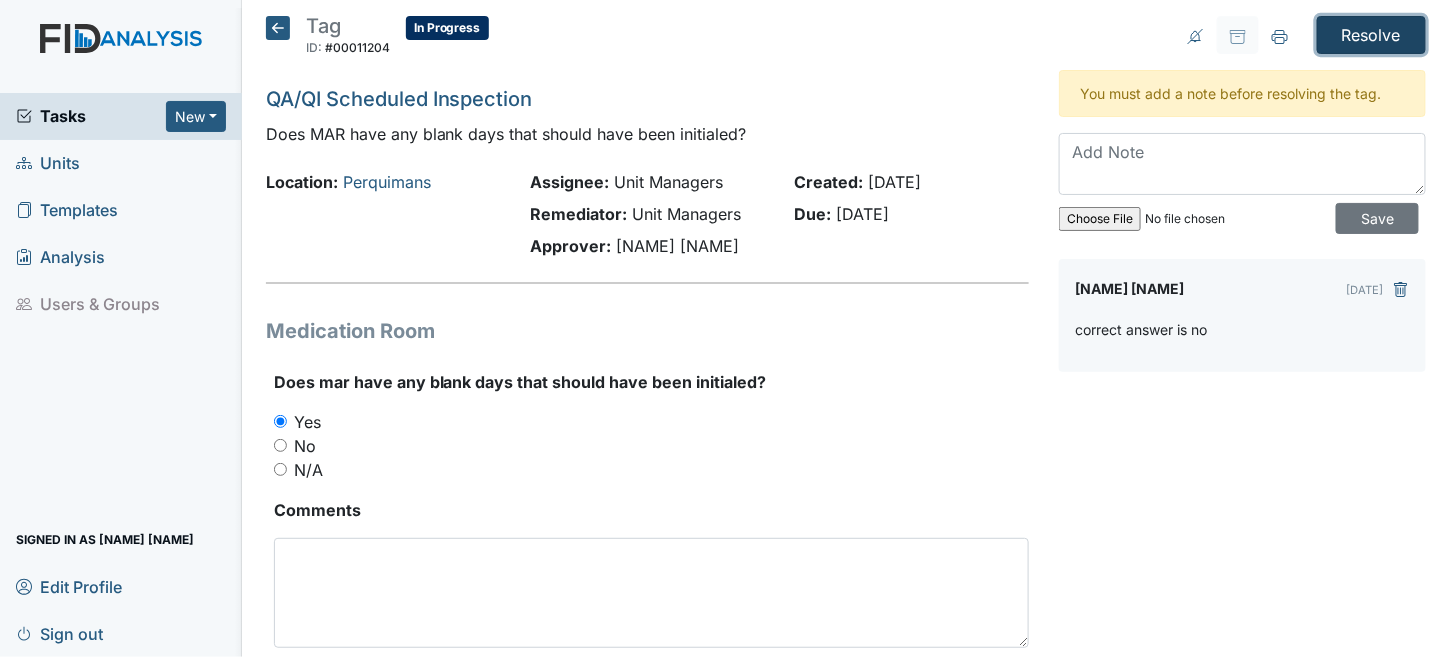 click on "Resolve" at bounding box center [1371, 35] 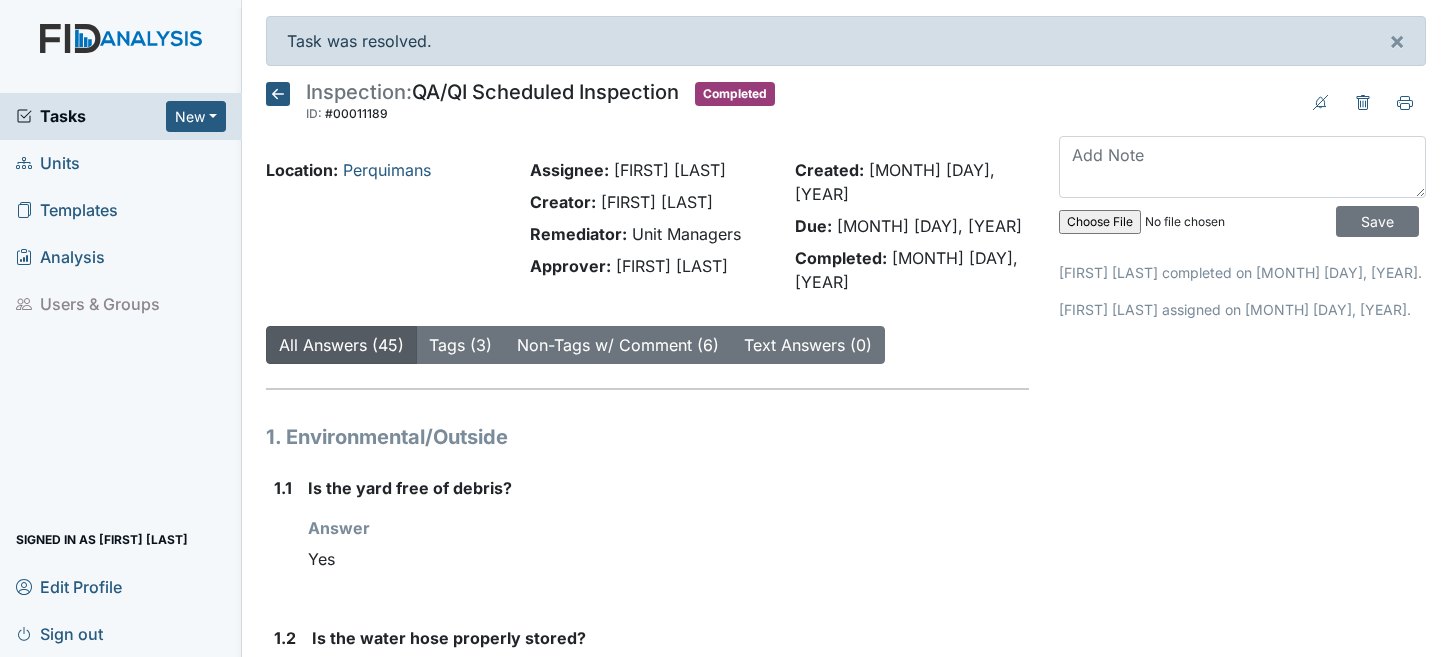 scroll, scrollTop: 0, scrollLeft: 0, axis: both 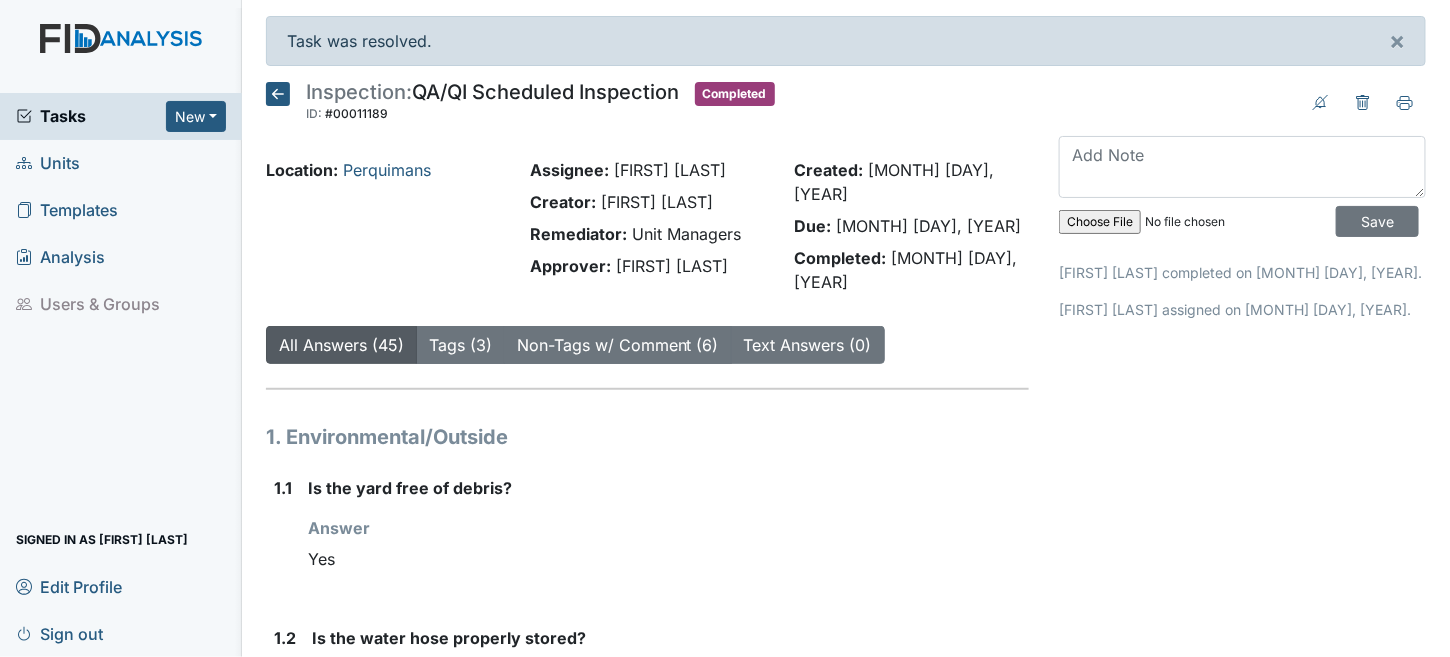 click 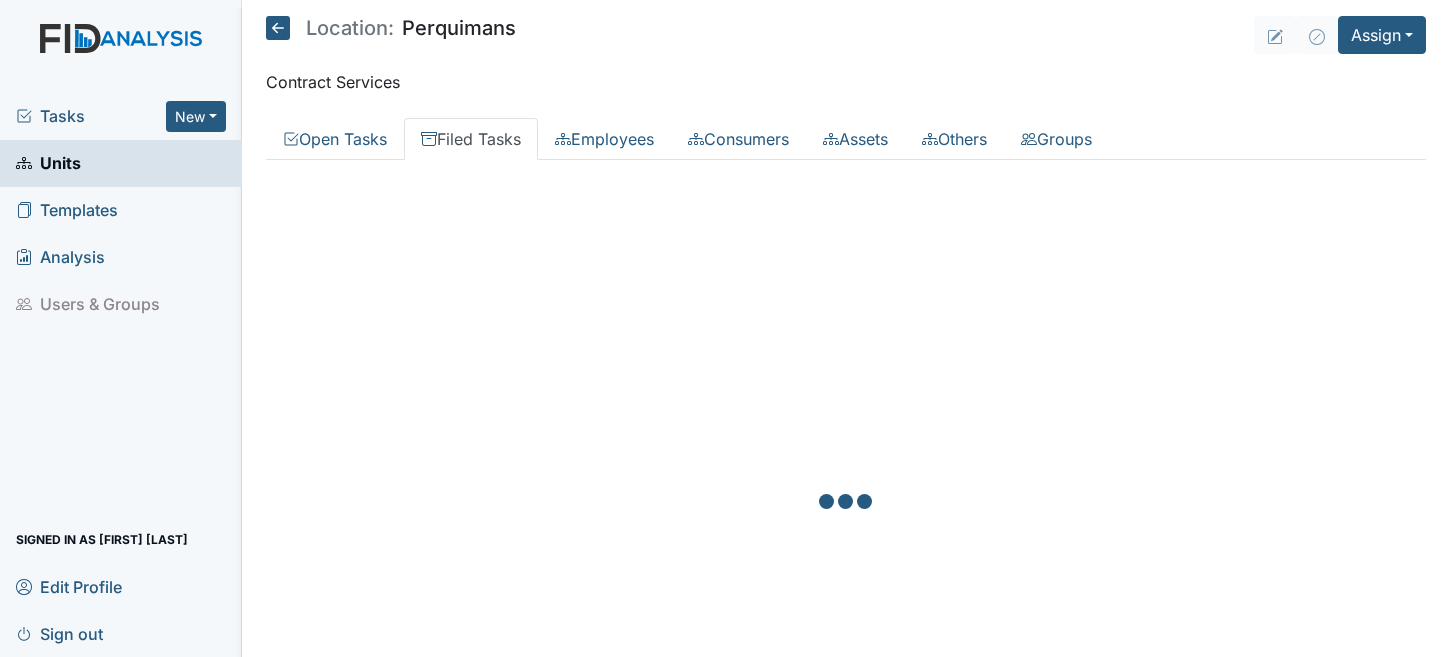scroll, scrollTop: 0, scrollLeft: 0, axis: both 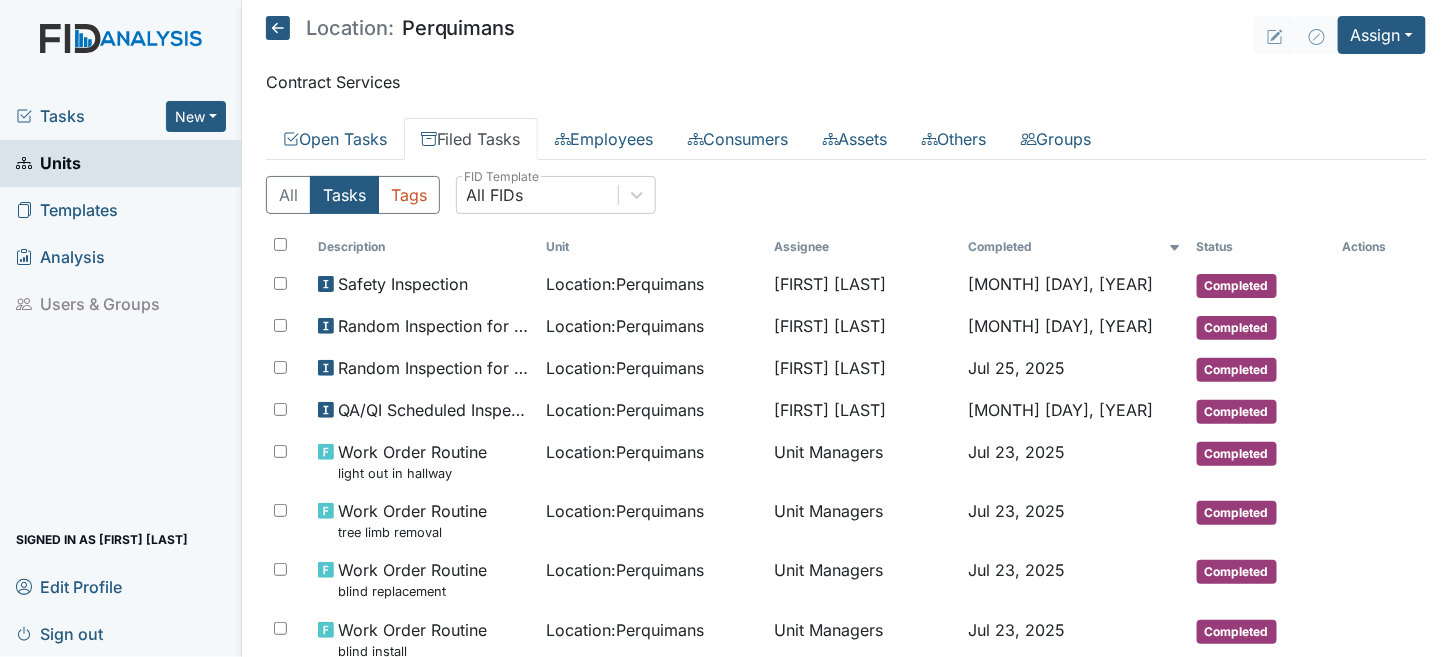 click on "Tasks" at bounding box center (91, 116) 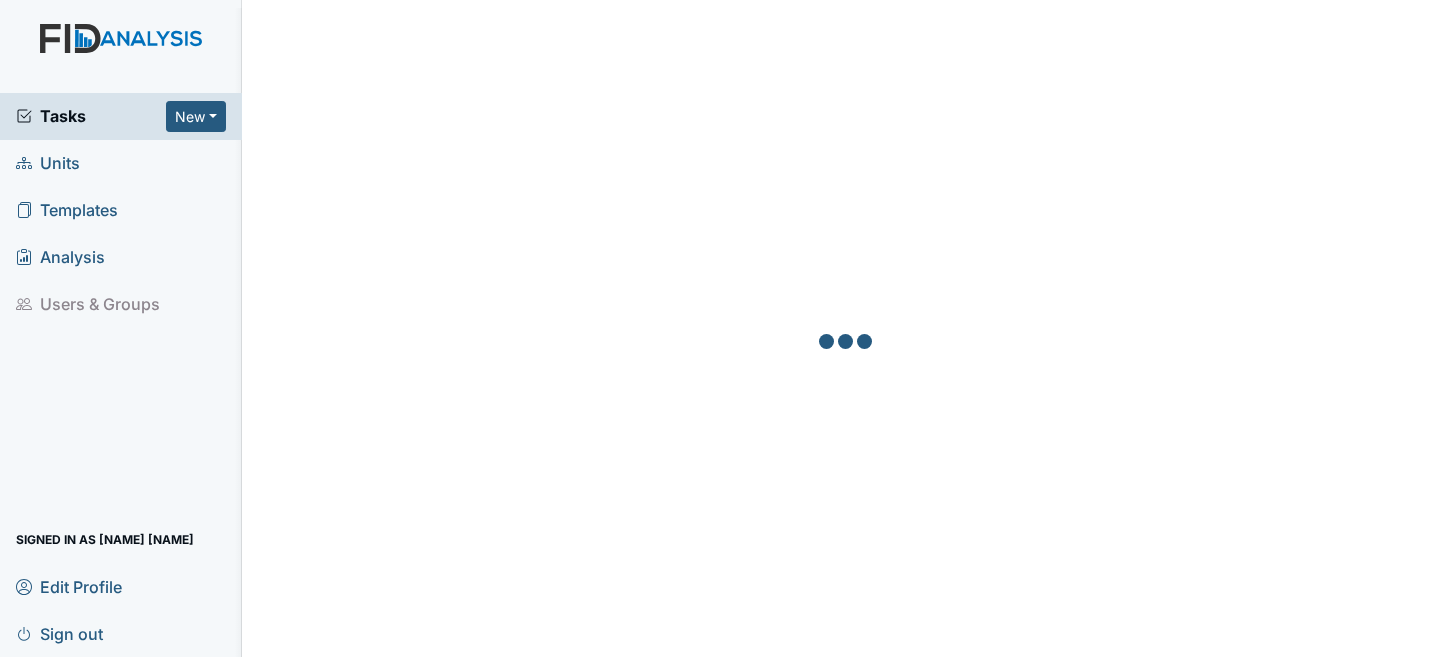 scroll, scrollTop: 0, scrollLeft: 0, axis: both 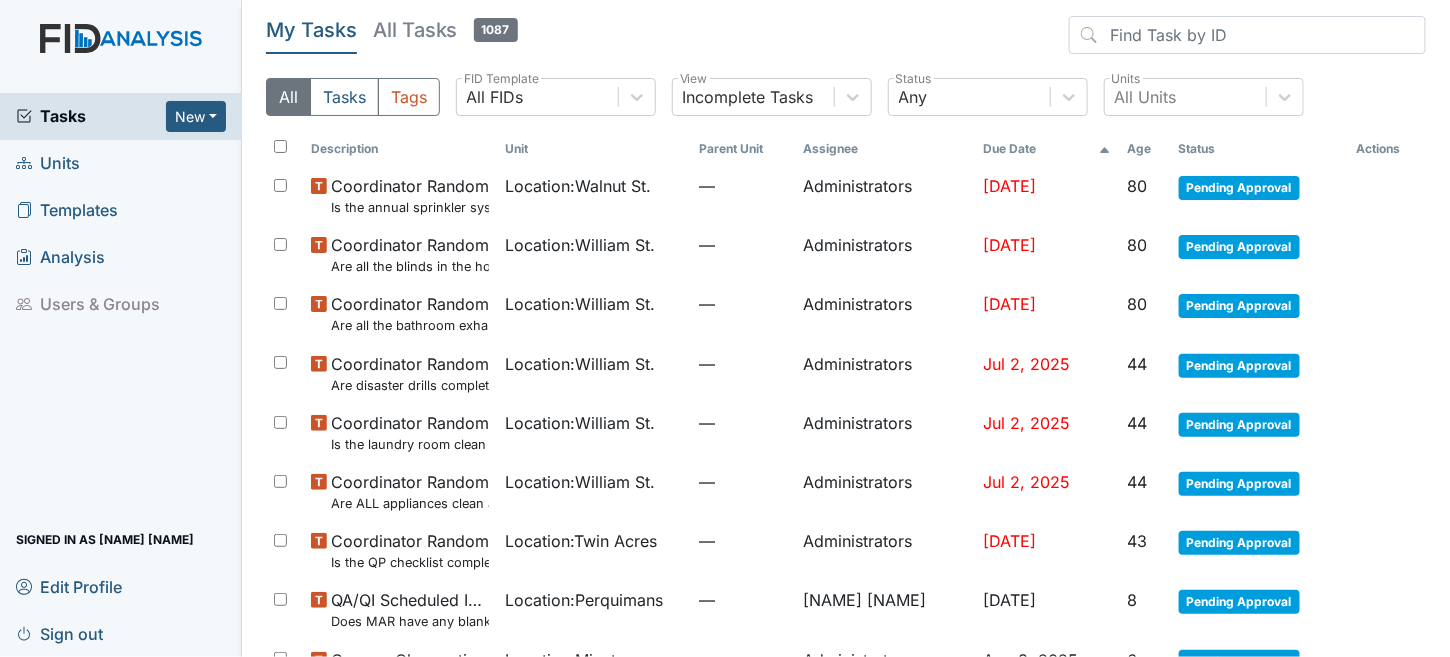 click on "Units" at bounding box center [48, 163] 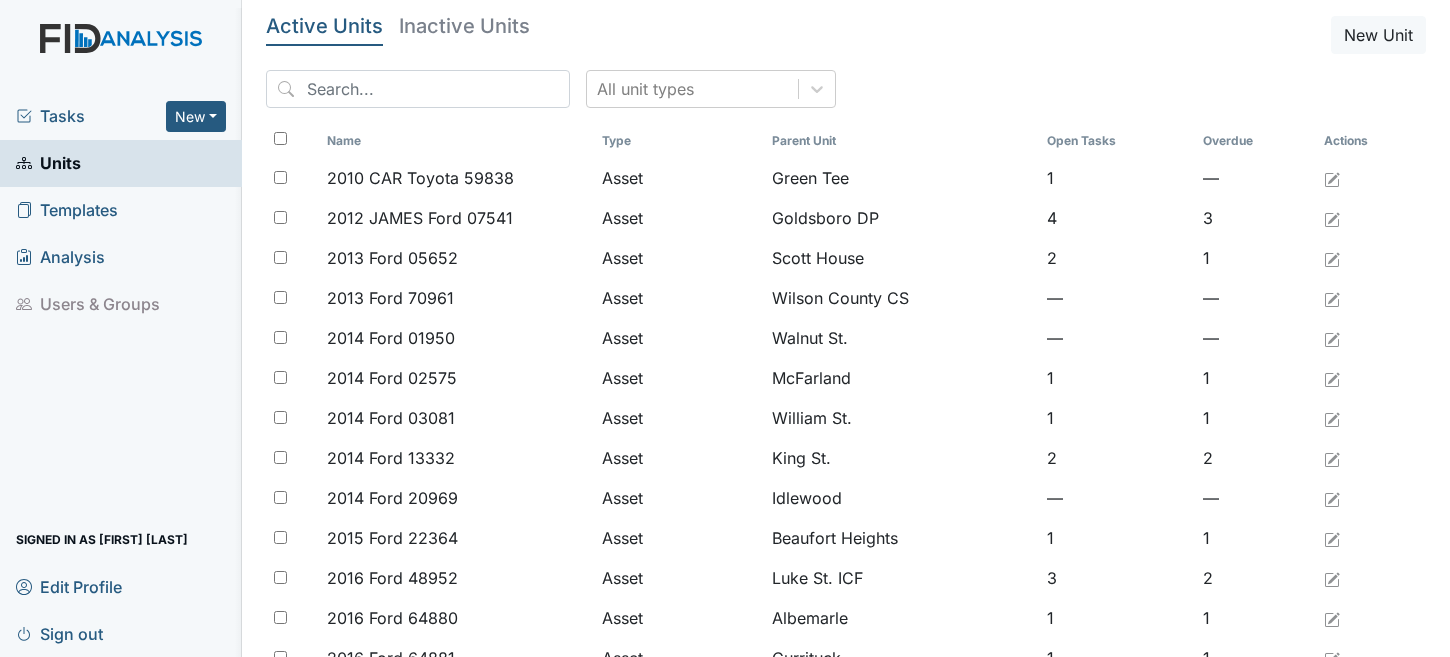 scroll, scrollTop: 0, scrollLeft: 0, axis: both 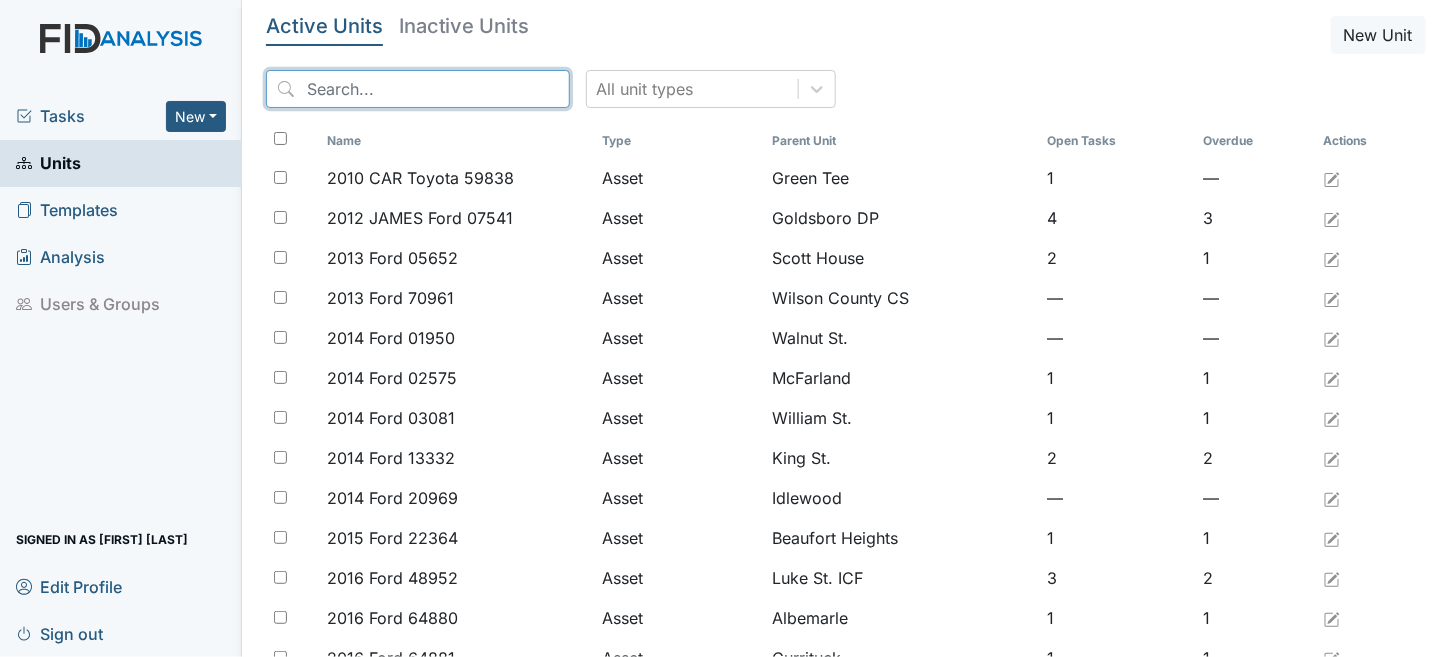 drag, startPoint x: 369, startPoint y: 95, endPoint x: 0, endPoint y: 36, distance: 373.68704 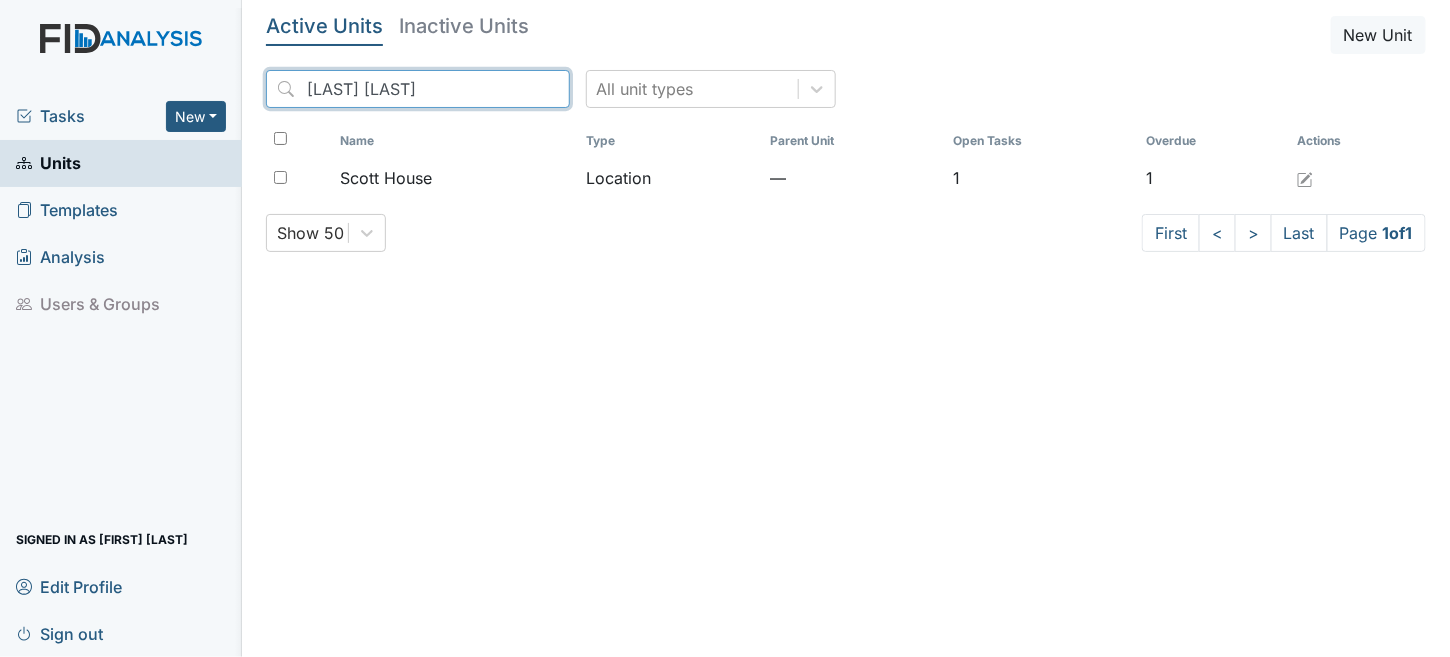 type on "[LAST] [LAST]" 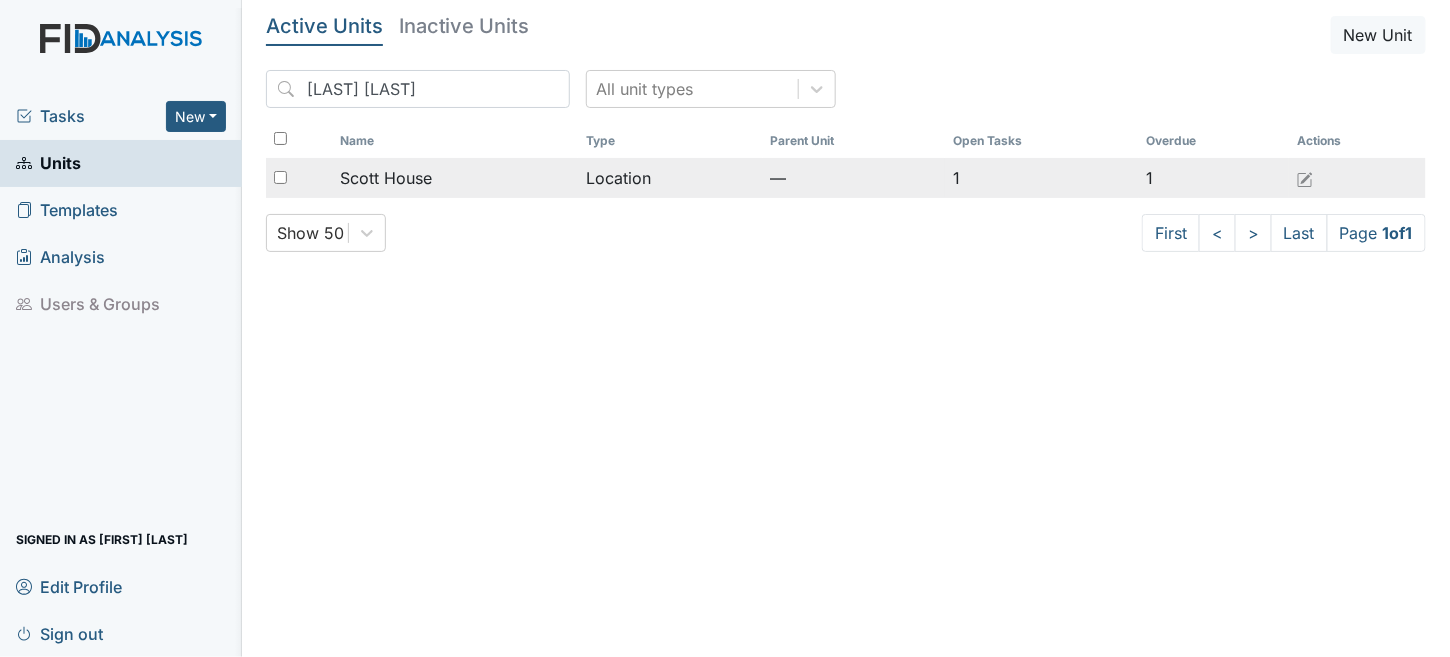 click on "Location" at bounding box center [670, 178] 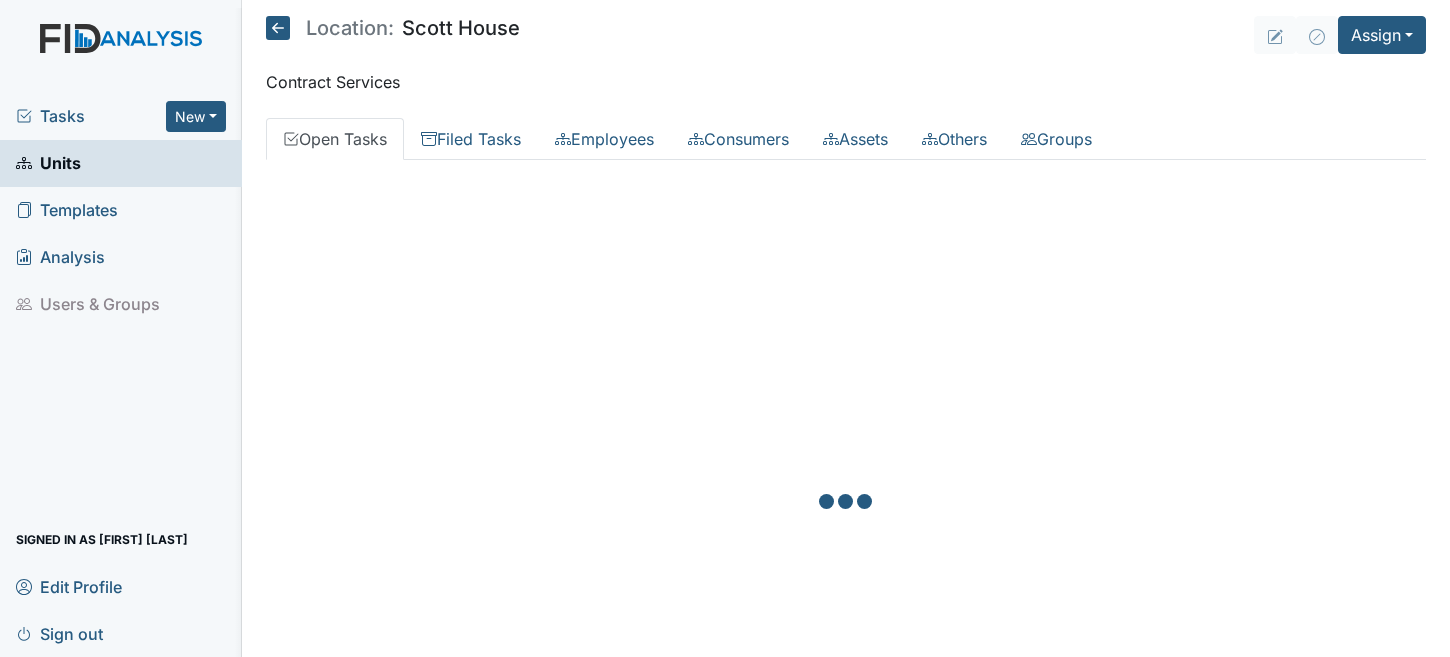 scroll, scrollTop: 0, scrollLeft: 0, axis: both 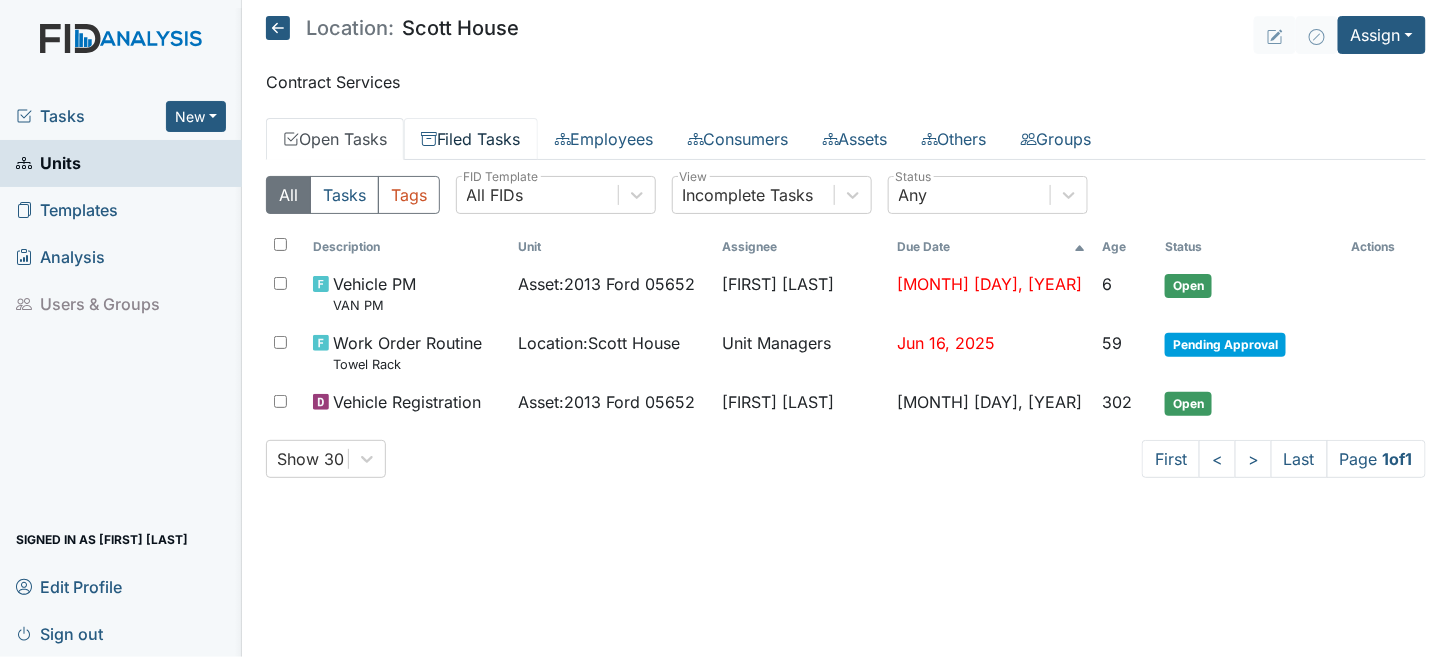click on "Filed Tasks" at bounding box center (471, 139) 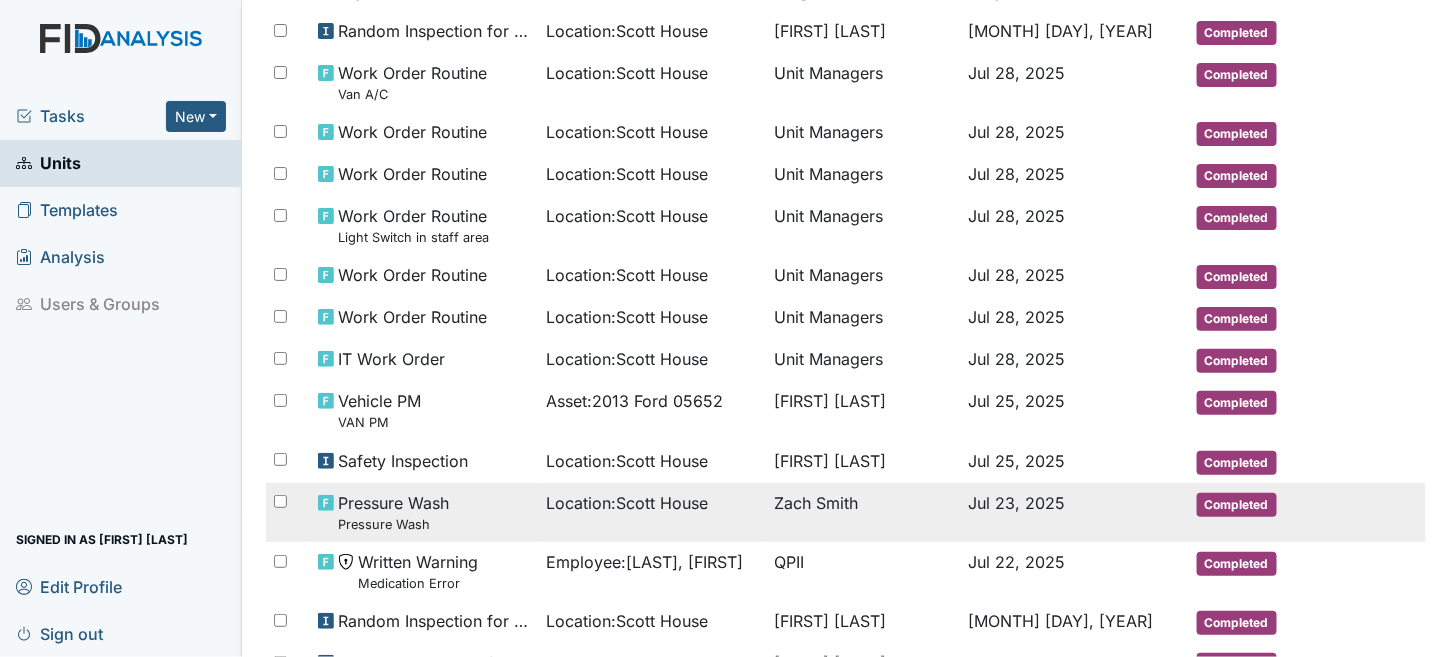 scroll, scrollTop: 0, scrollLeft: 0, axis: both 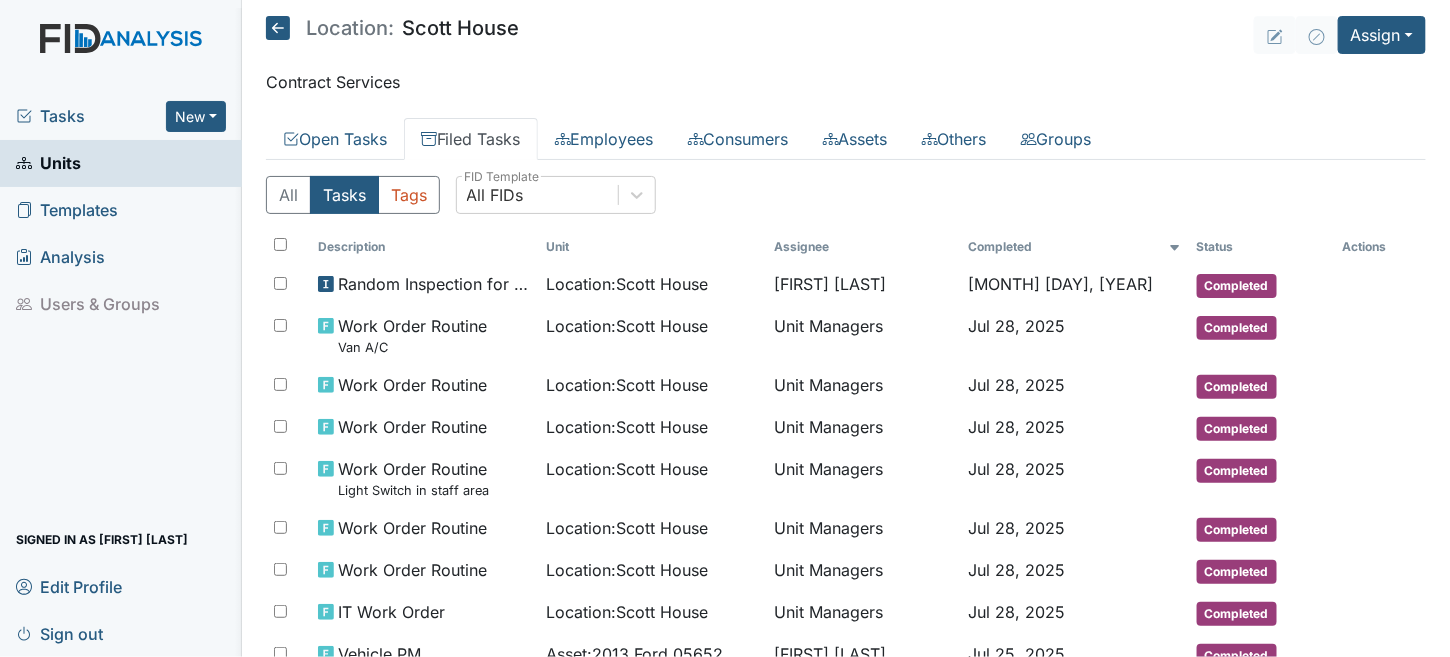 click on "Units" at bounding box center [48, 163] 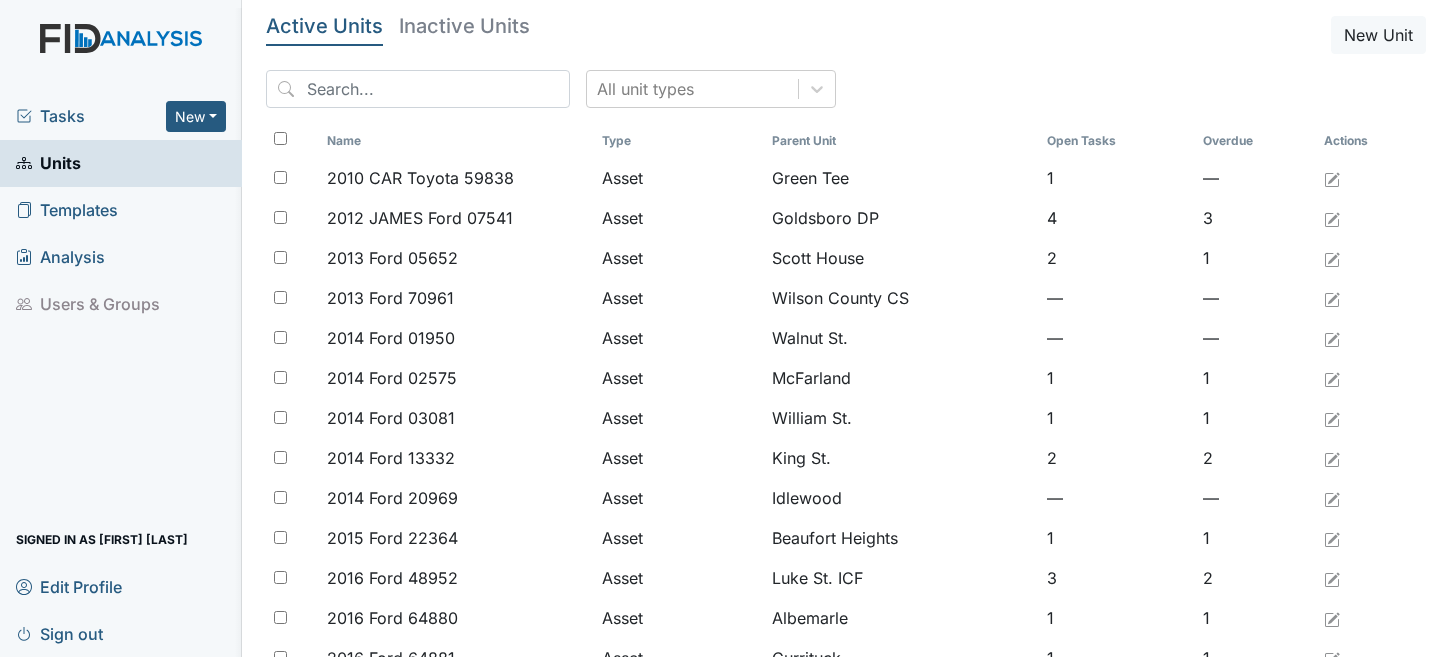 scroll, scrollTop: 0, scrollLeft: 0, axis: both 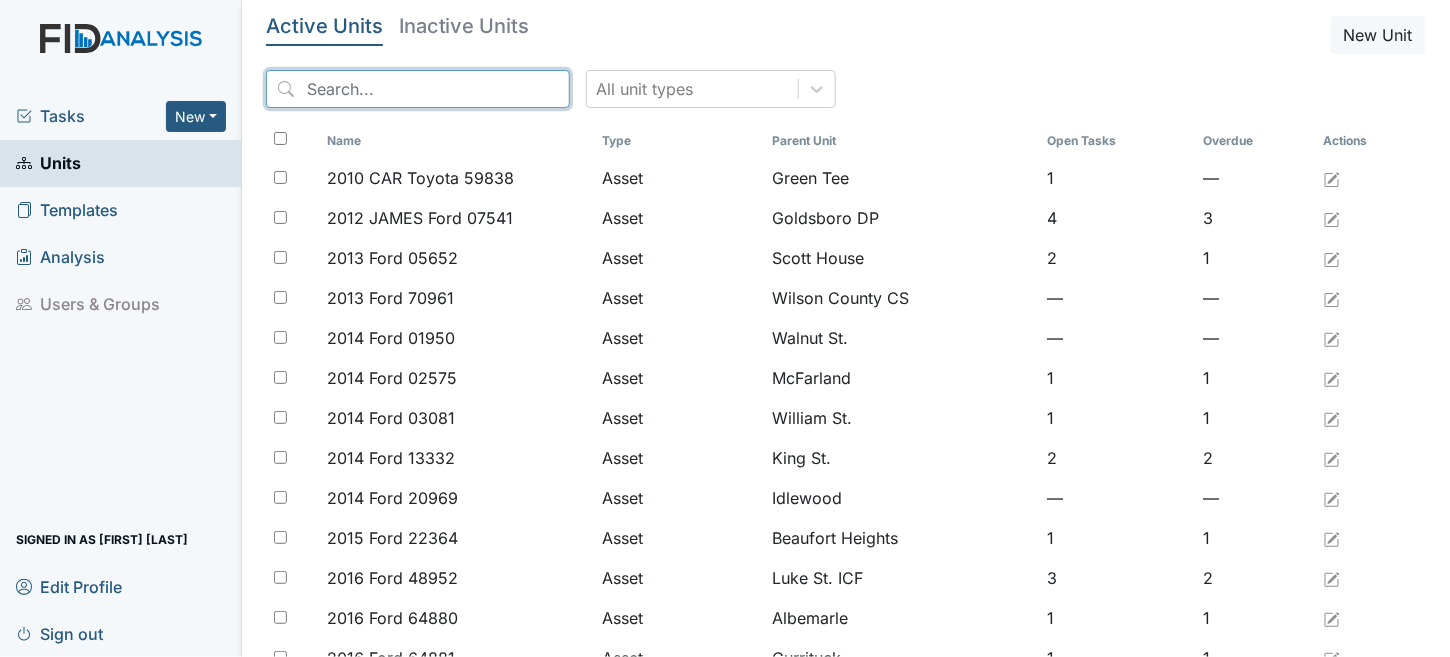 click at bounding box center (418, 89) 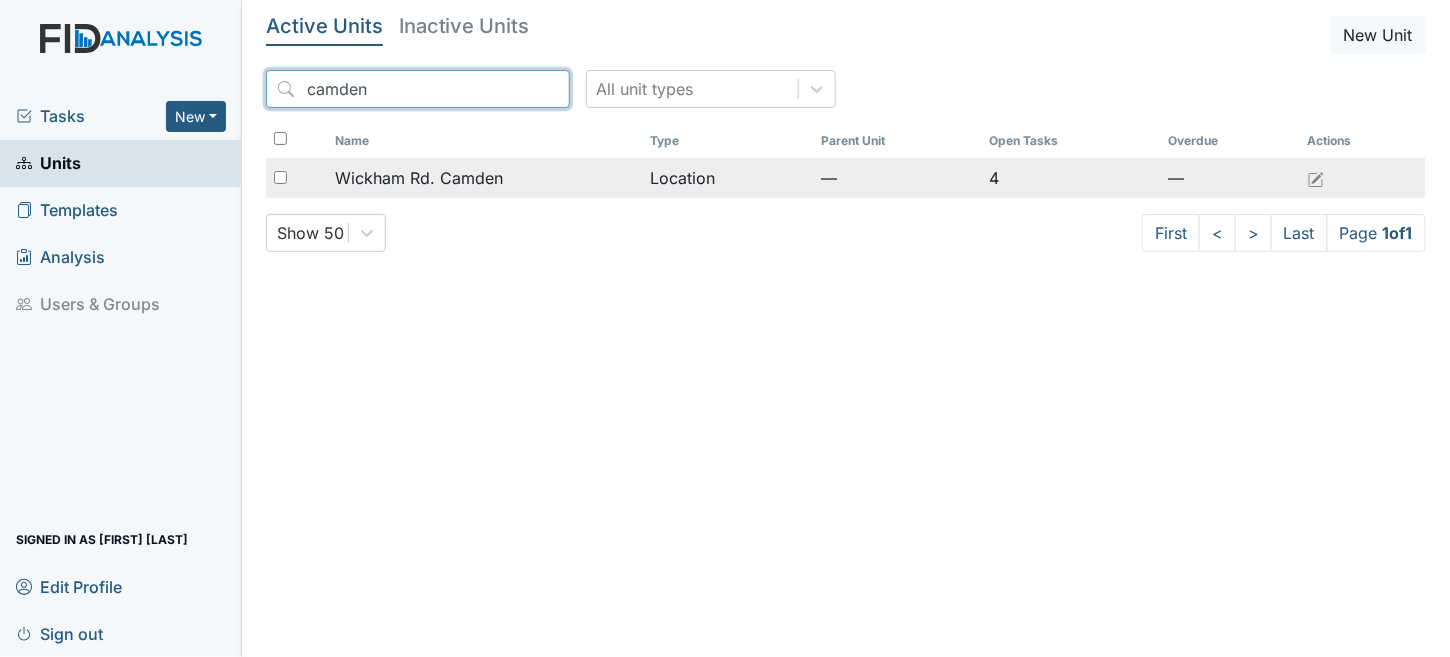 type on "camden" 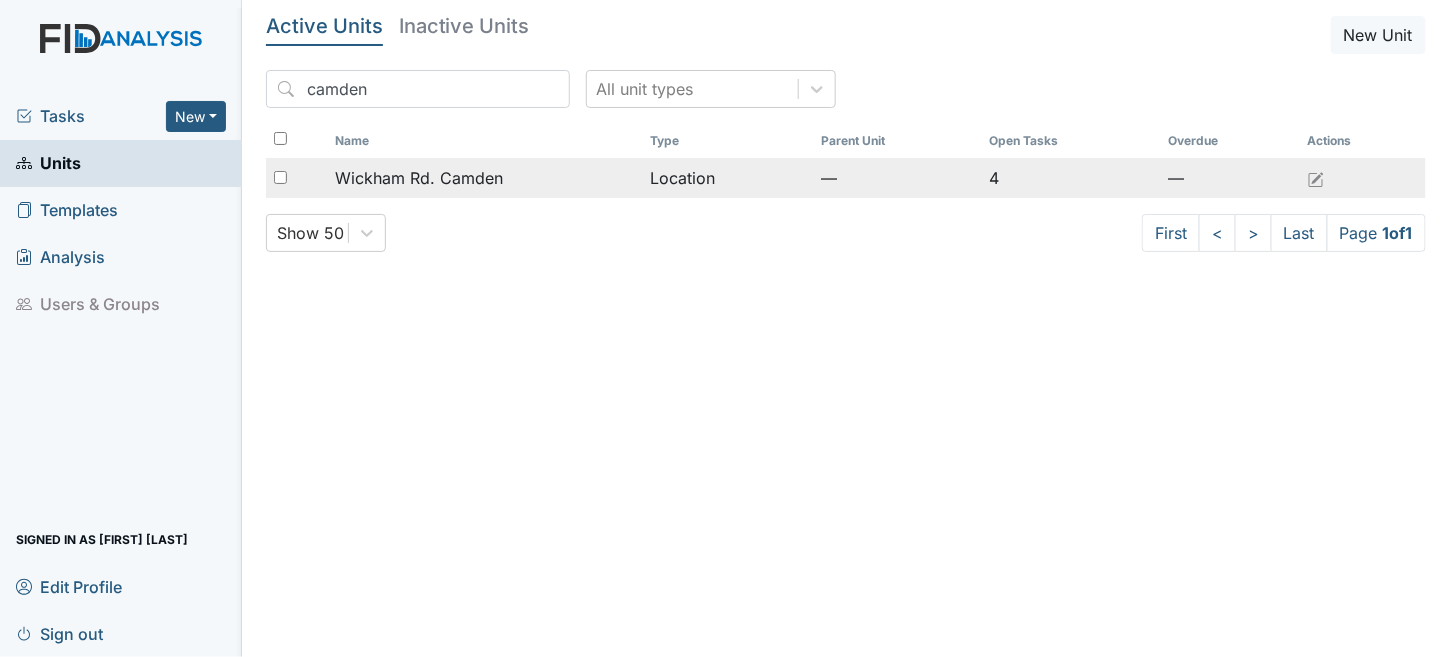 click on "Wickham Rd. Camden" at bounding box center [485, 178] 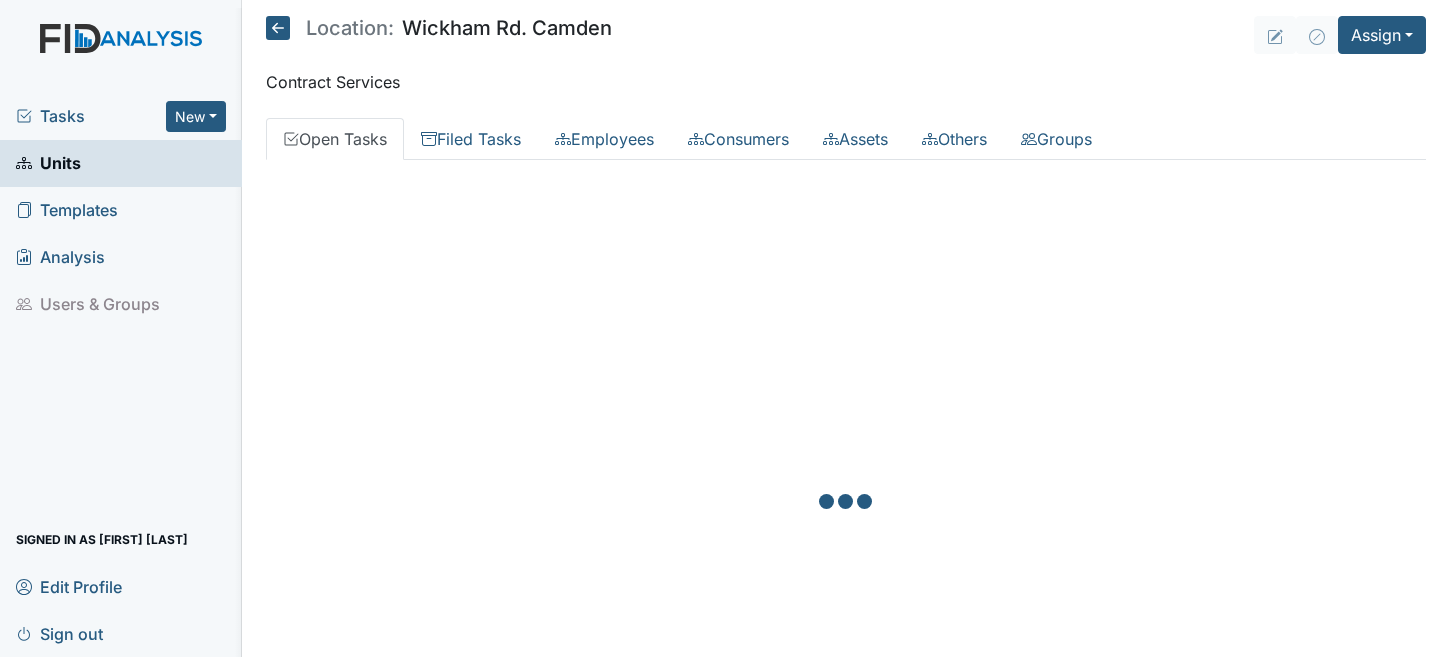 scroll, scrollTop: 0, scrollLeft: 0, axis: both 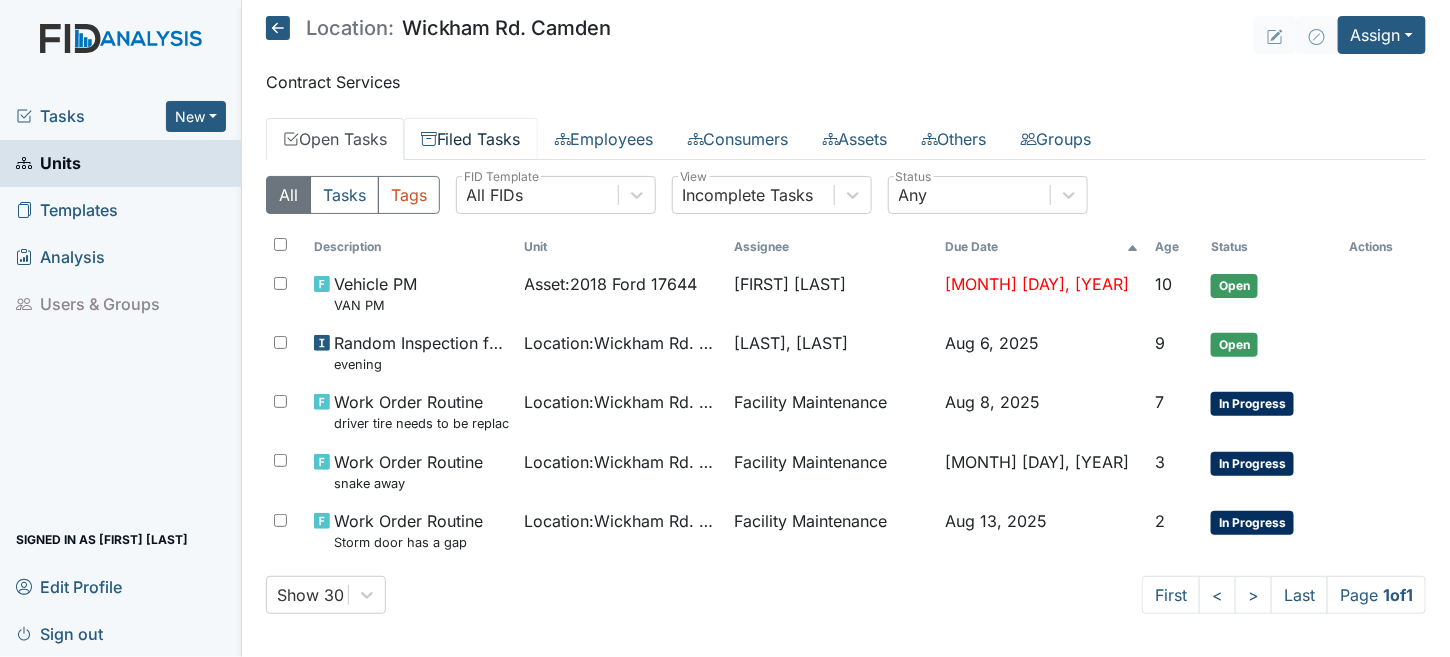 click on "Filed Tasks" at bounding box center [471, 139] 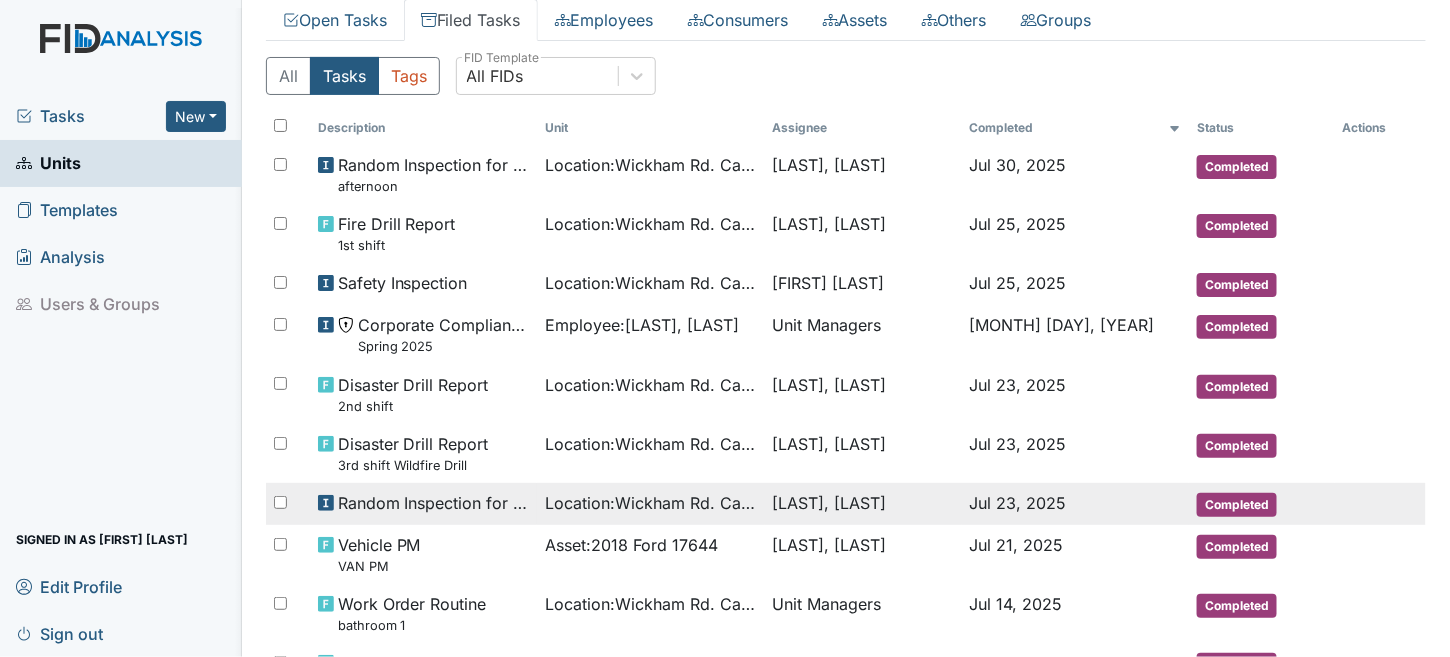 scroll, scrollTop: 0, scrollLeft: 0, axis: both 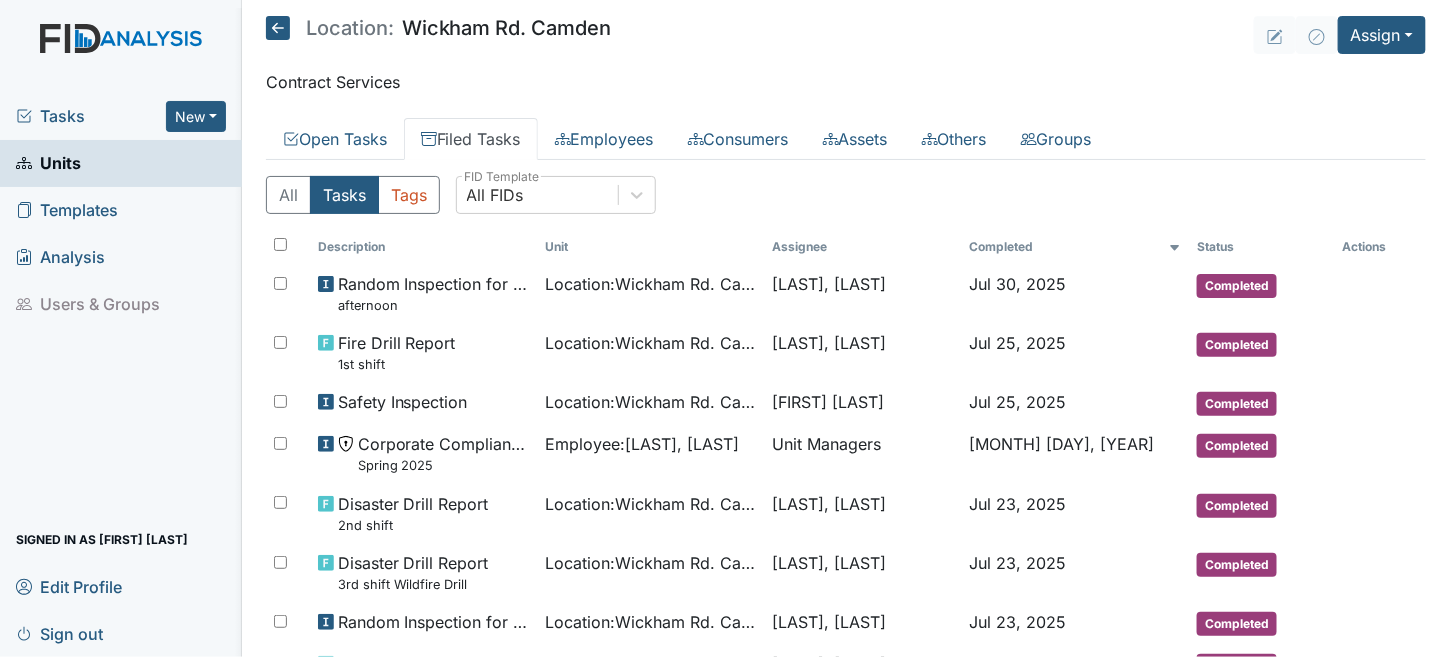 click on "Location:
[STREET] [CITY]" at bounding box center [439, 31] 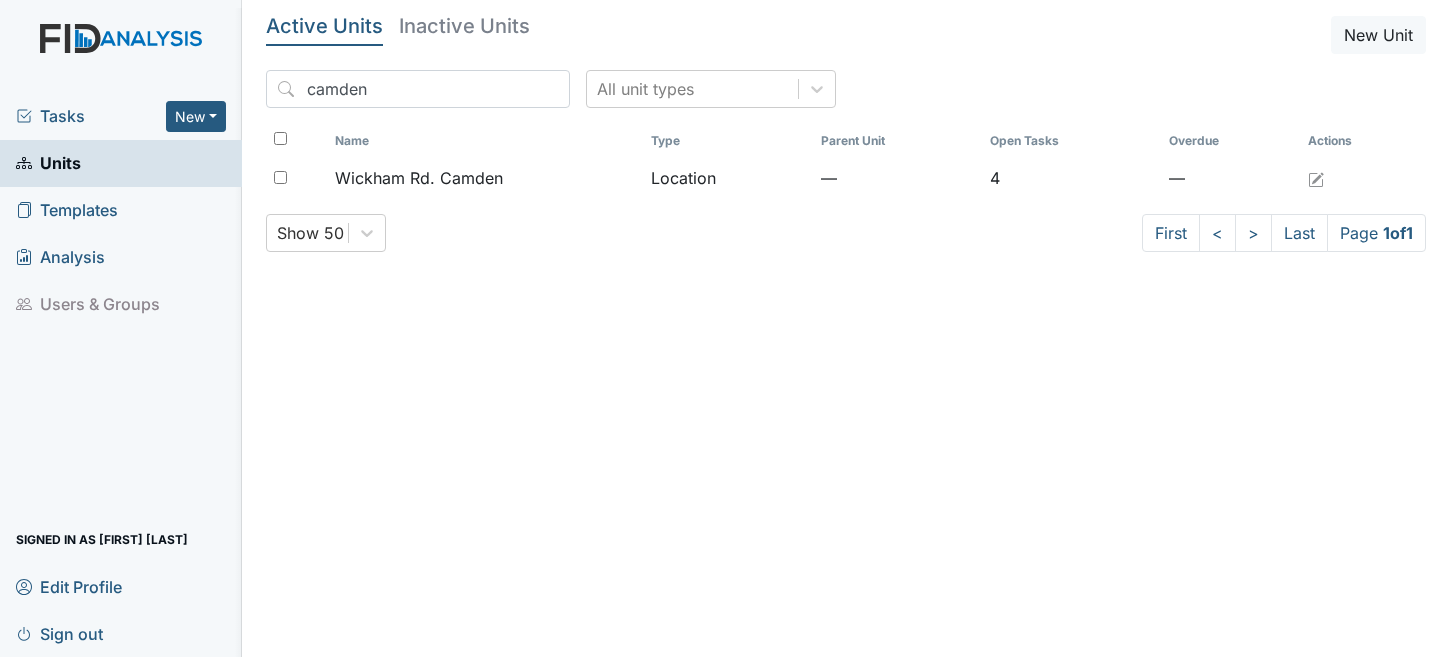scroll, scrollTop: 0, scrollLeft: 0, axis: both 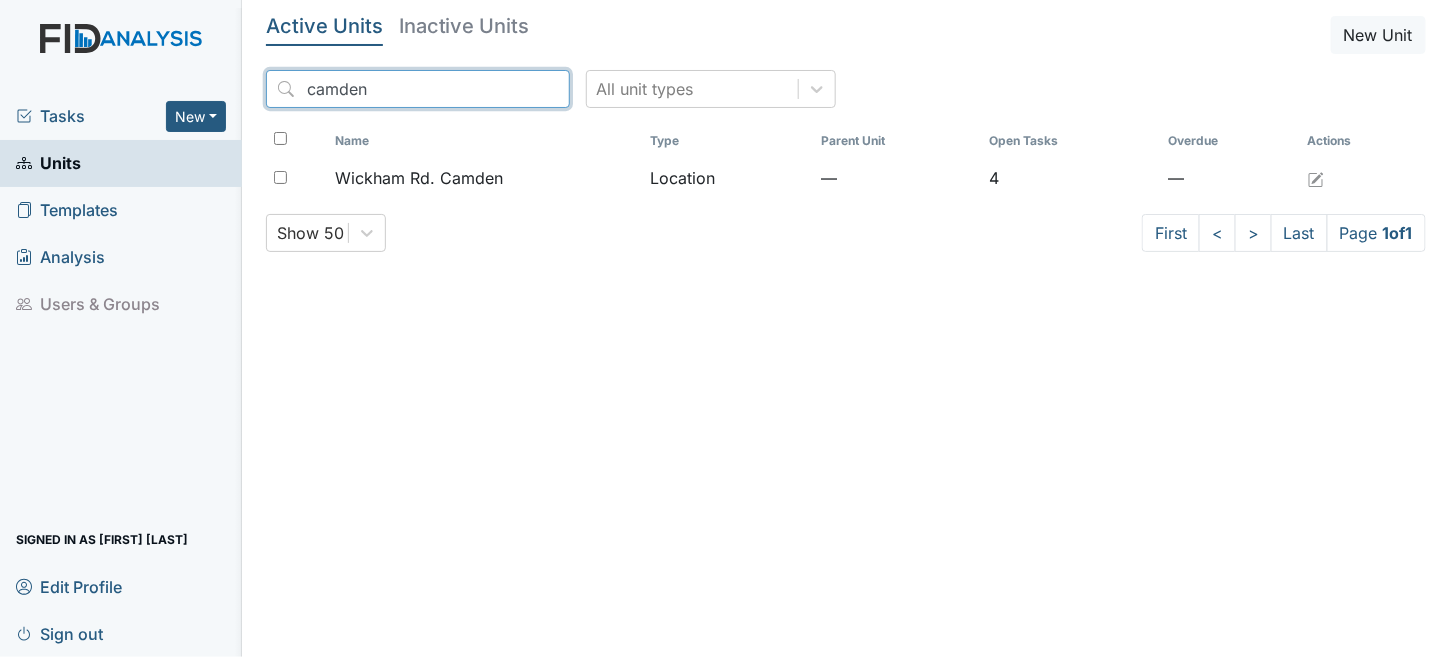 drag, startPoint x: 384, startPoint y: 94, endPoint x: 0, endPoint y: 64, distance: 385.1701 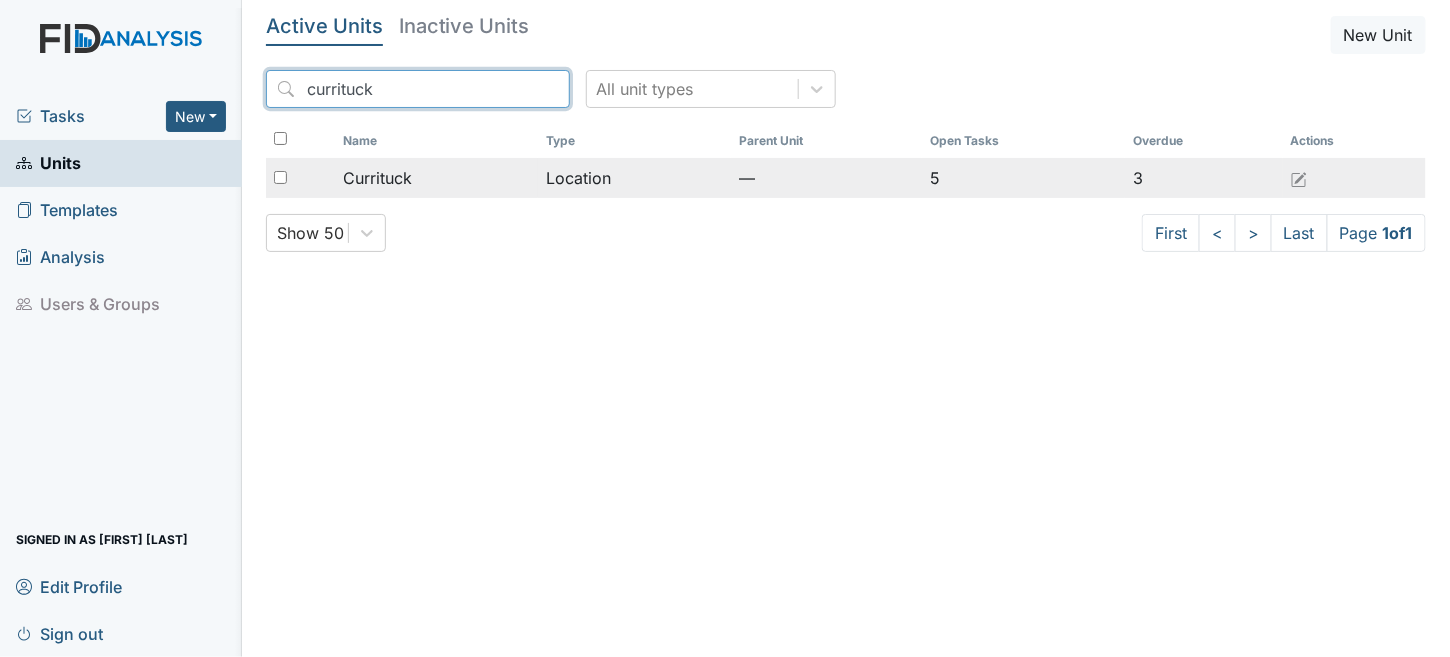 type on "currituck" 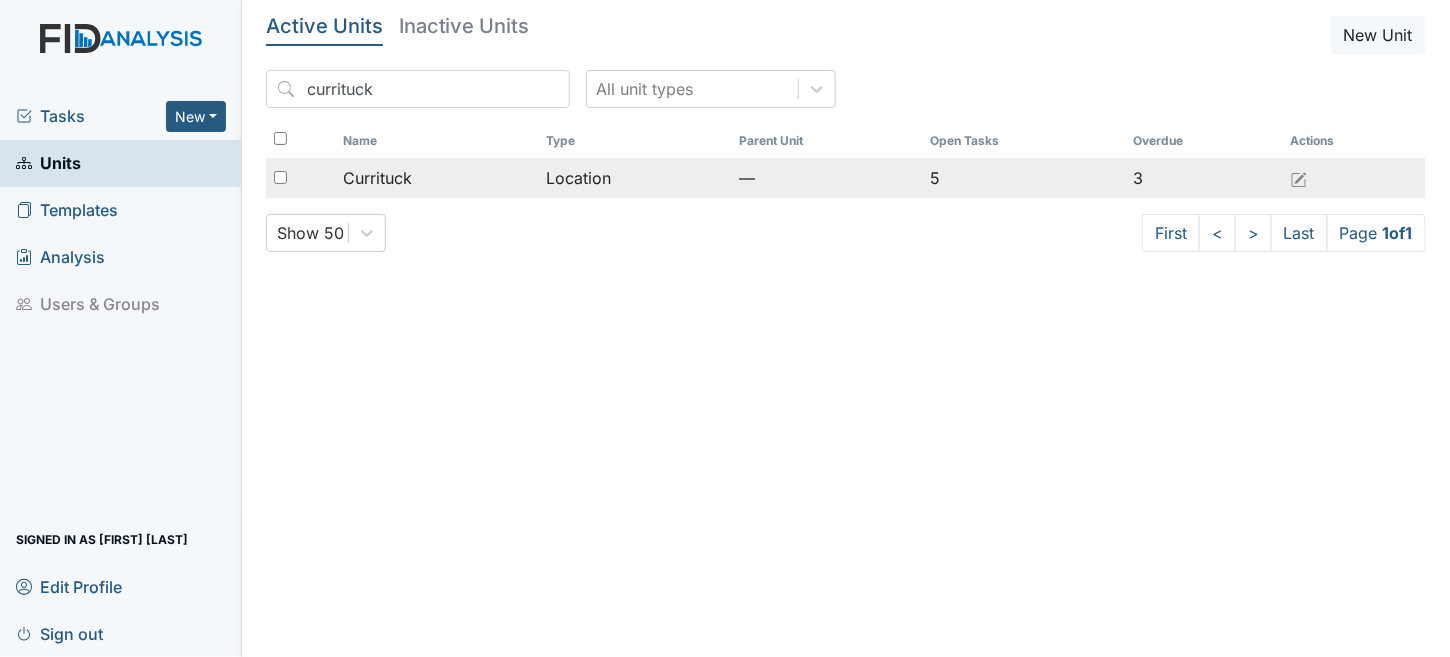 click on "Location" at bounding box center (634, 178) 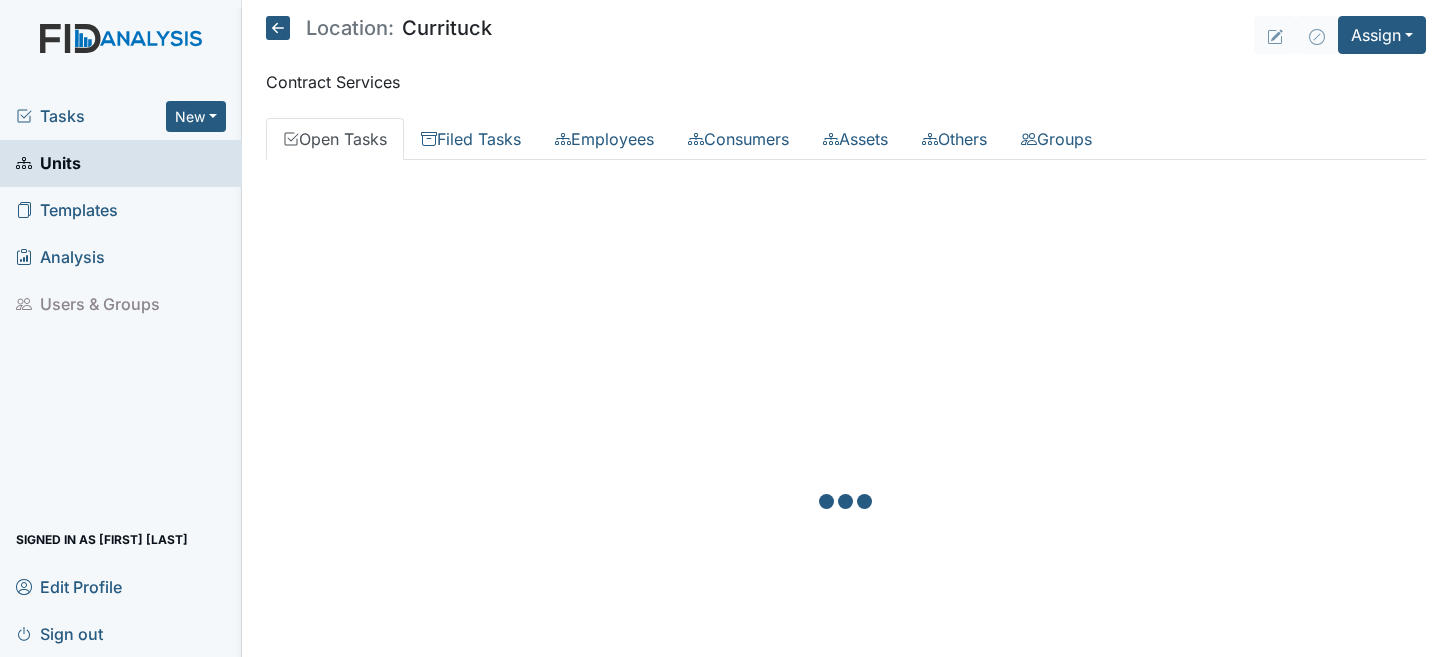 scroll, scrollTop: 0, scrollLeft: 0, axis: both 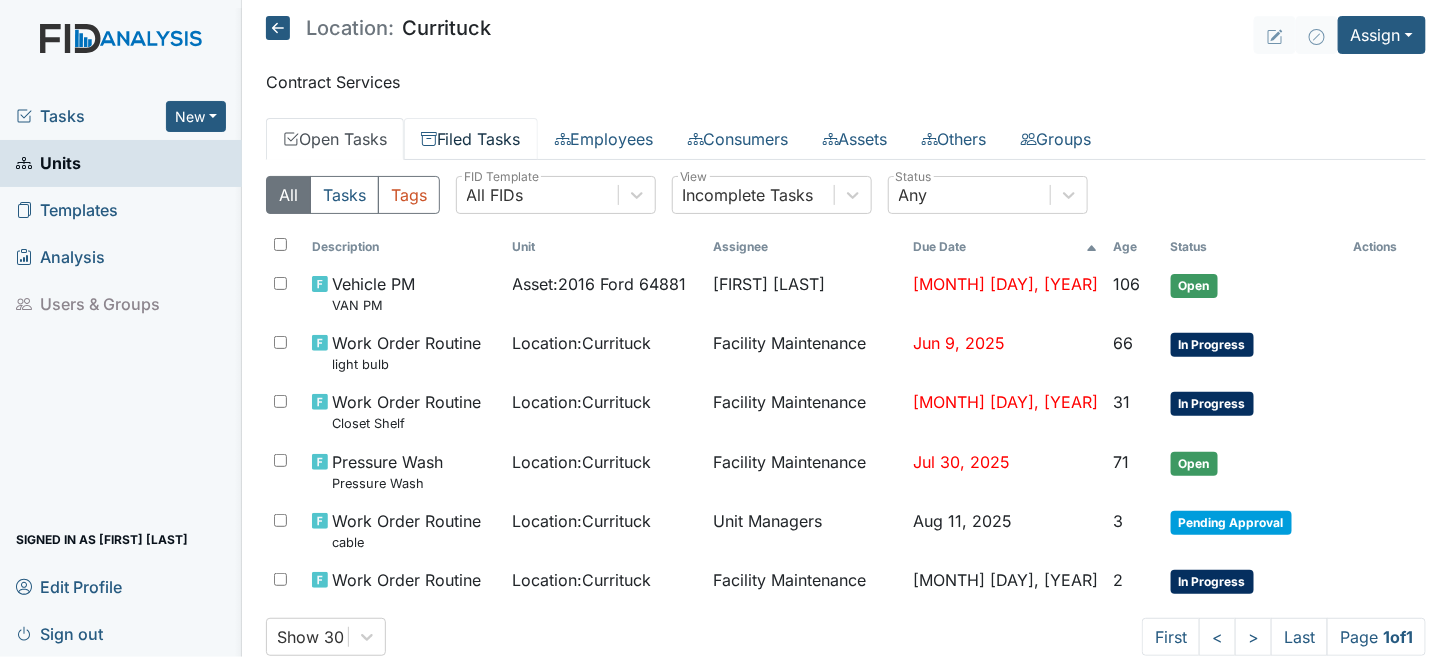 click on "Filed Tasks" at bounding box center (471, 139) 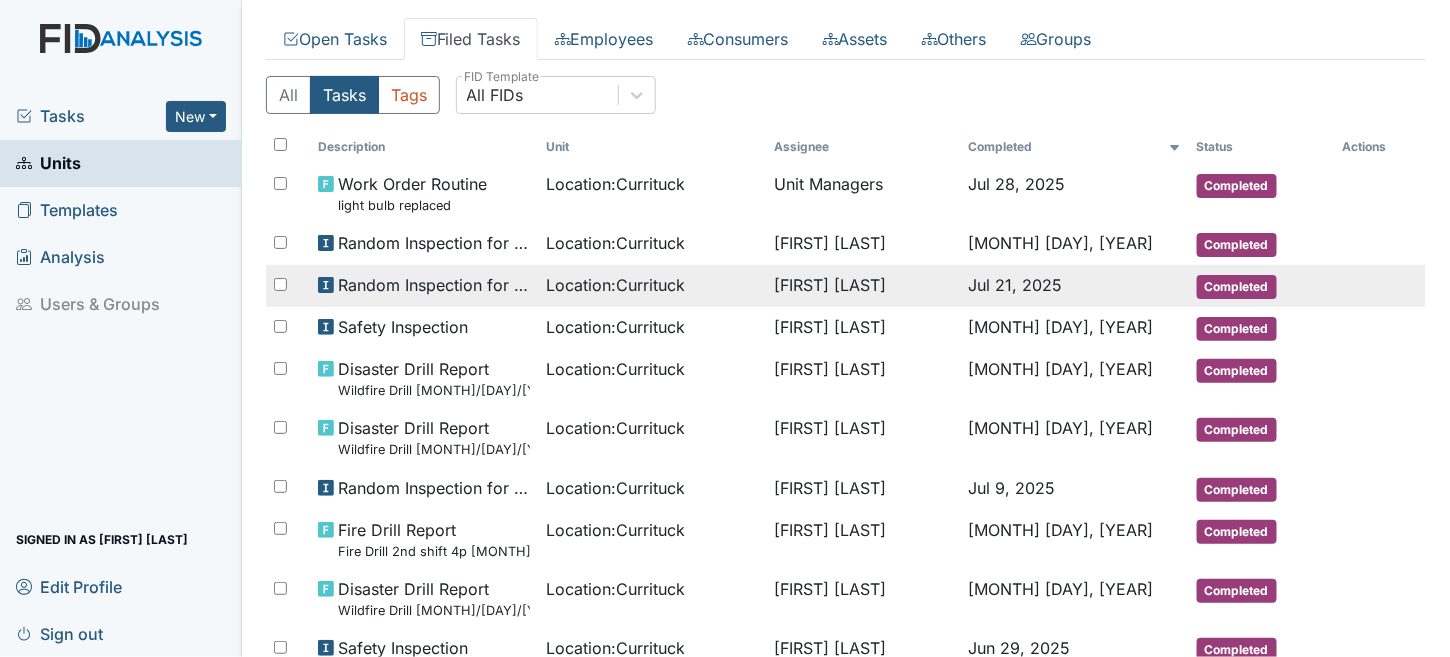 scroll, scrollTop: 0, scrollLeft: 0, axis: both 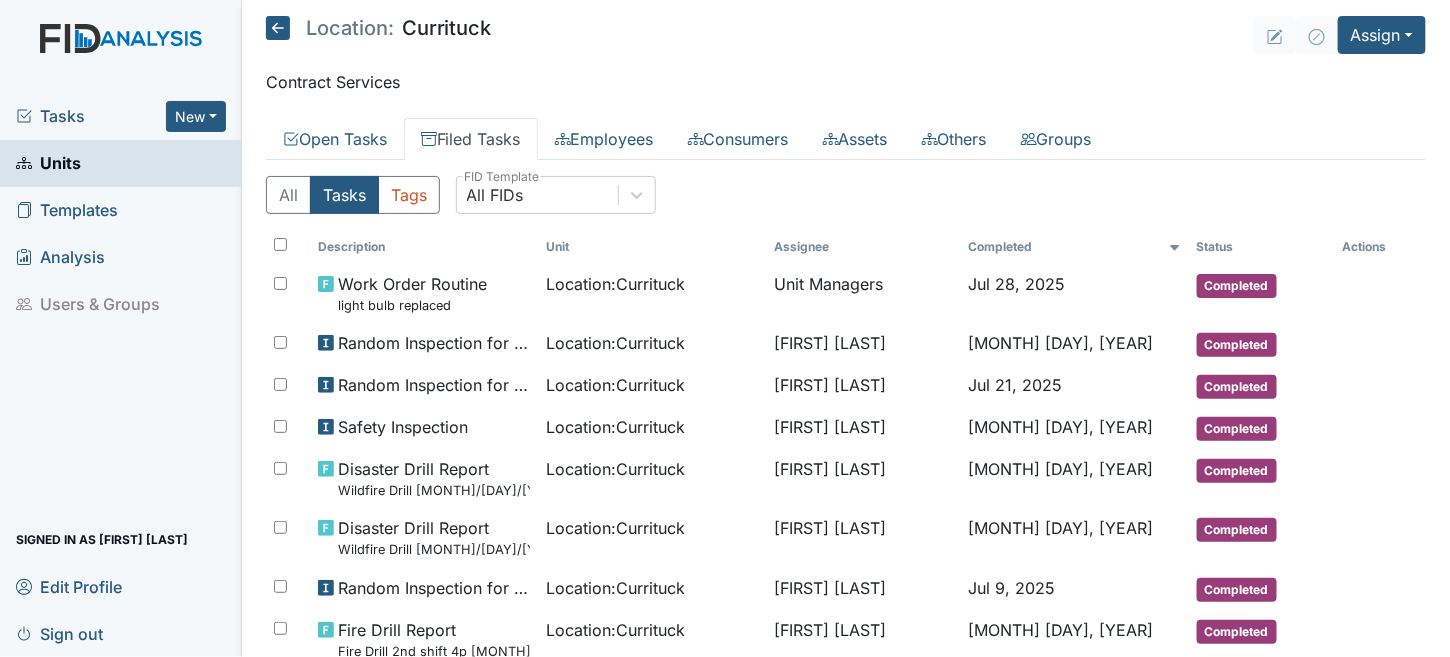 click 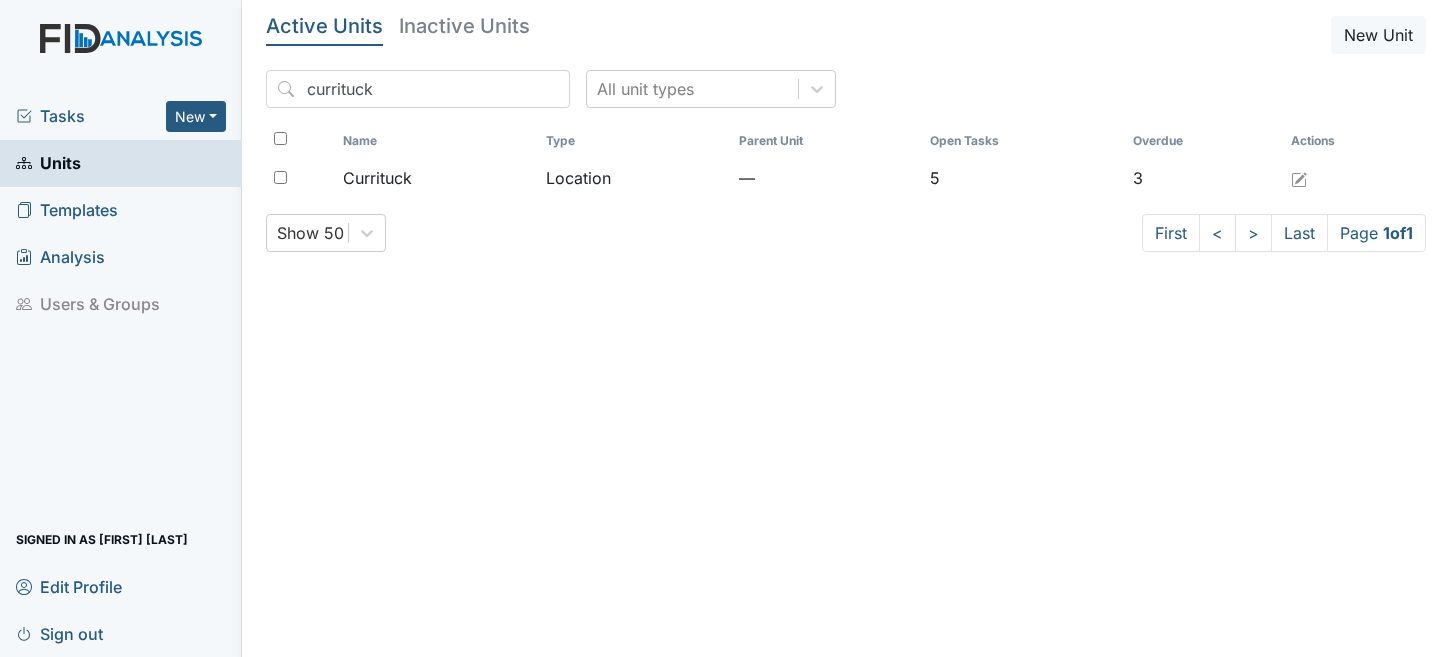 scroll, scrollTop: 0, scrollLeft: 0, axis: both 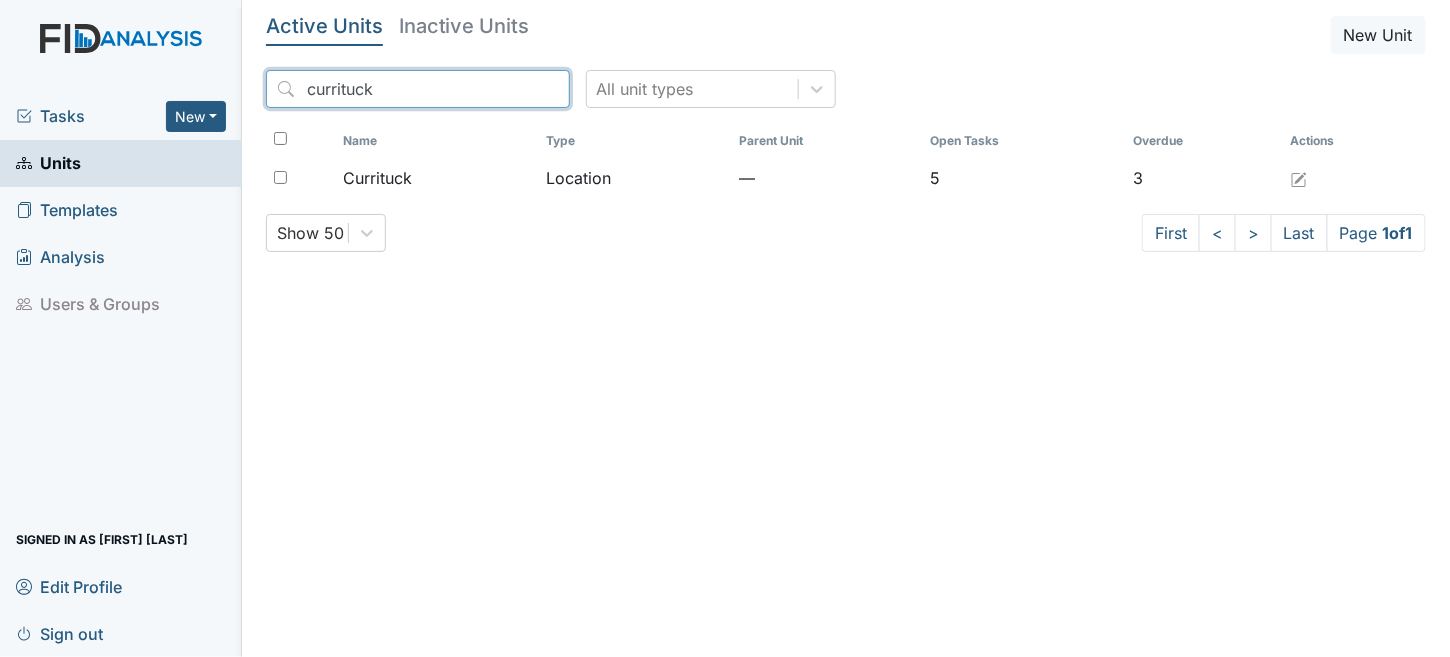 drag, startPoint x: 387, startPoint y: 86, endPoint x: 0, endPoint y: -4, distance: 397.32733 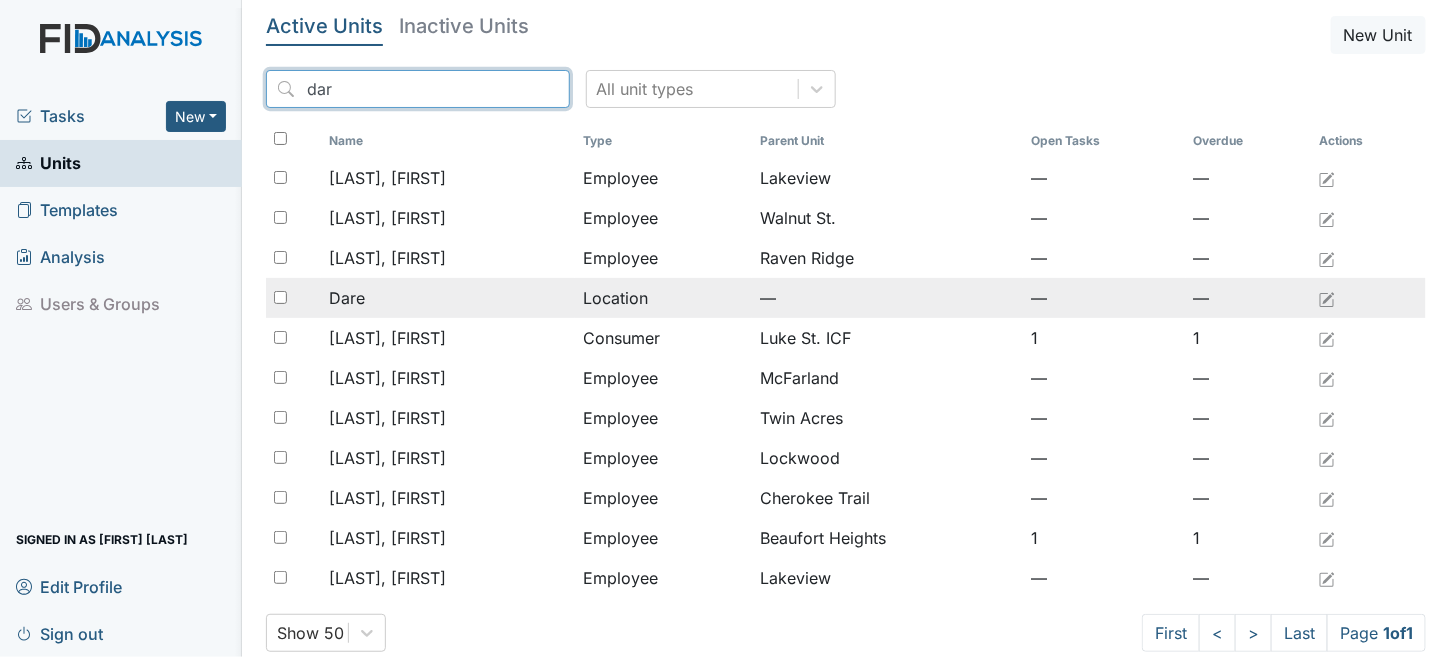type on "dar" 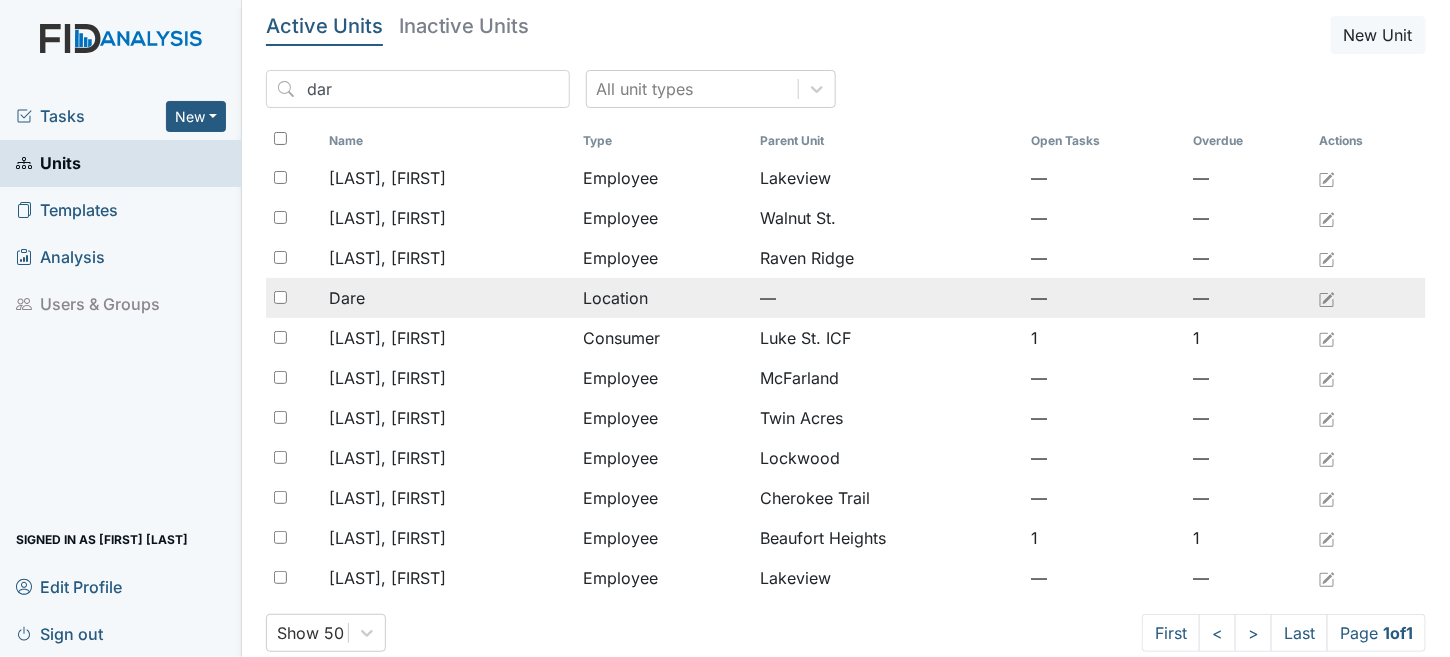 click on "Dare" at bounding box center [448, 298] 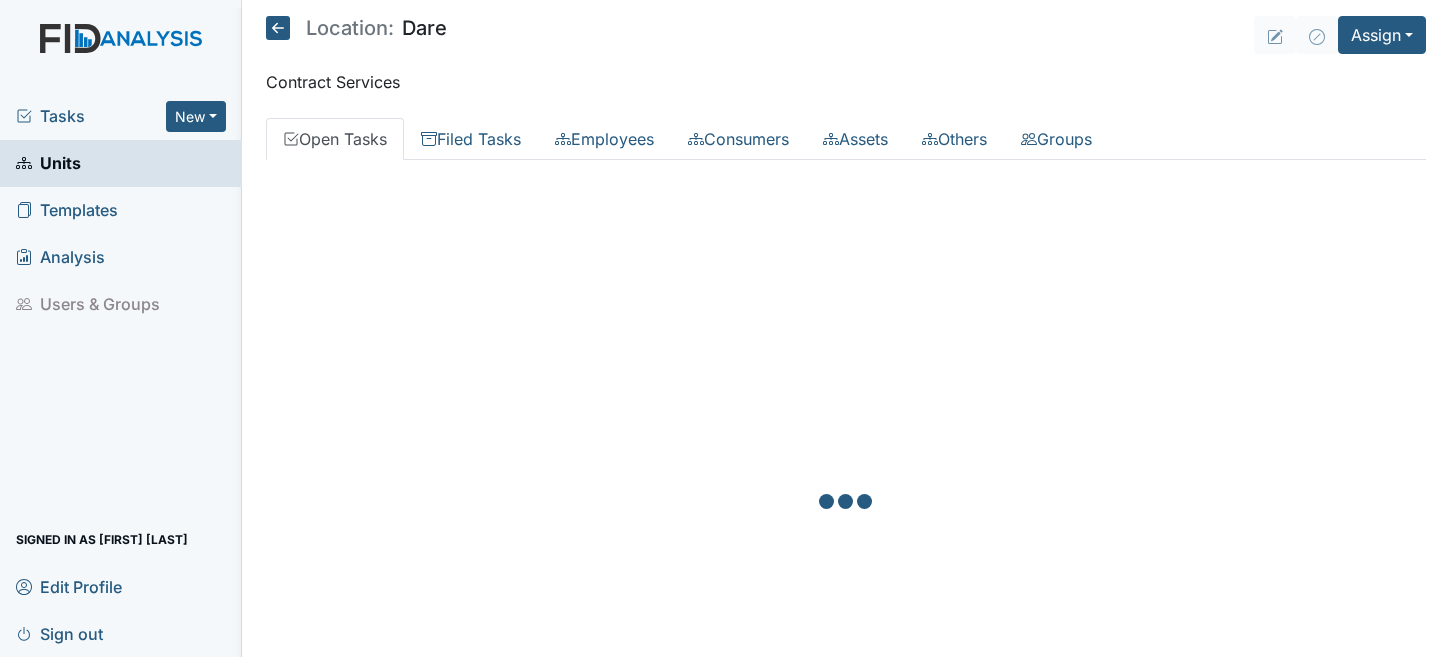 scroll, scrollTop: 0, scrollLeft: 0, axis: both 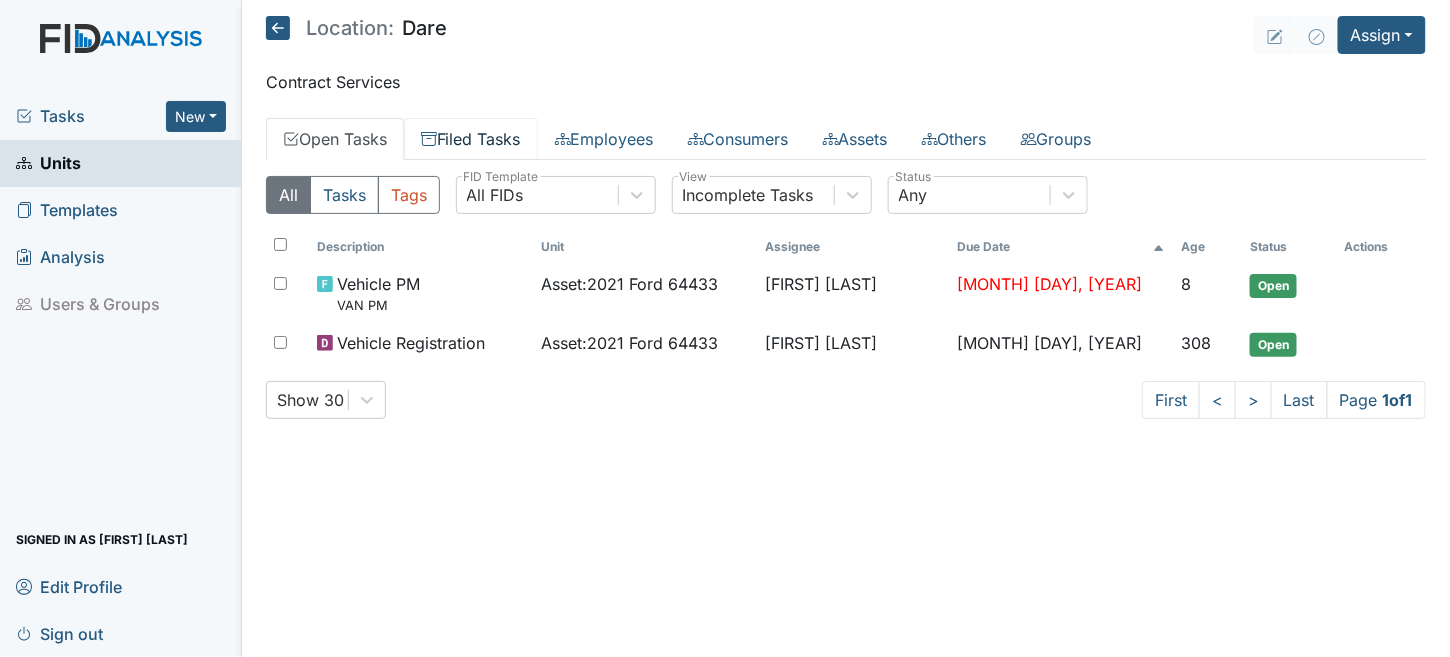 click on "Filed Tasks" at bounding box center [471, 139] 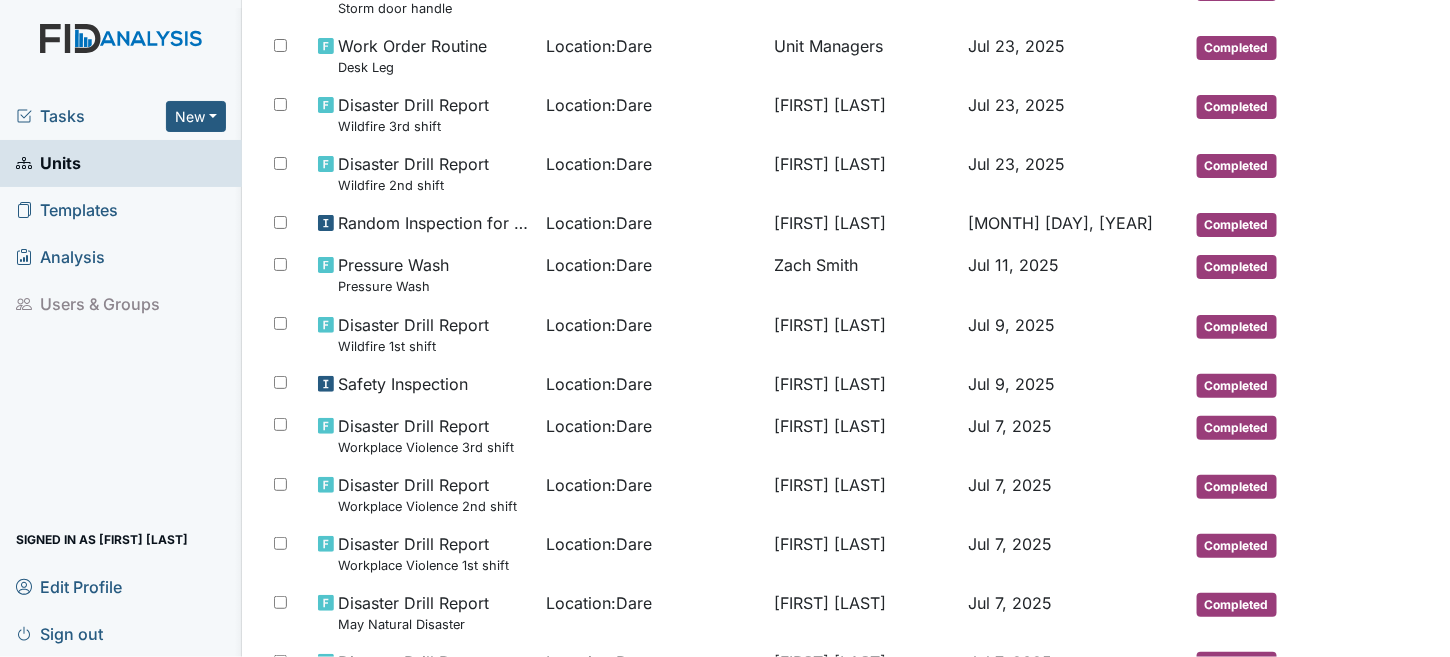 scroll, scrollTop: 571, scrollLeft: 0, axis: vertical 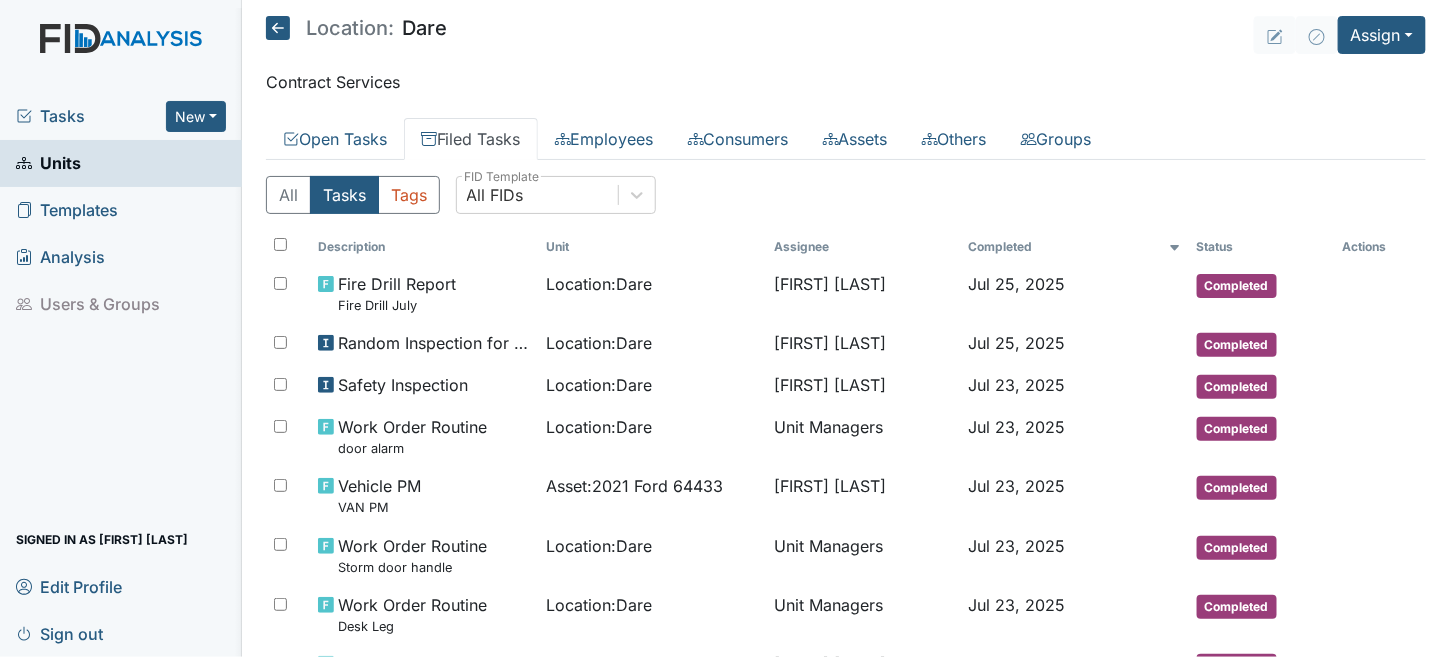 click on "Sign out" at bounding box center (59, 633) 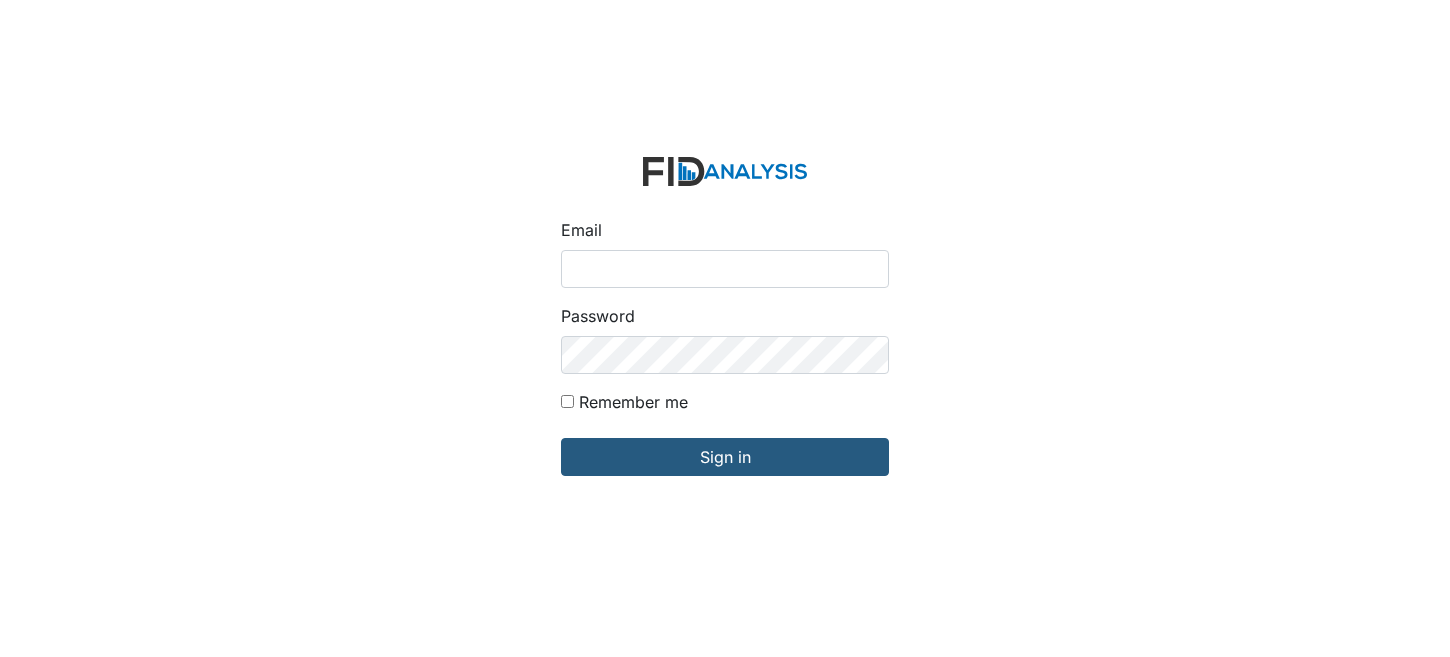 scroll, scrollTop: 0, scrollLeft: 0, axis: both 